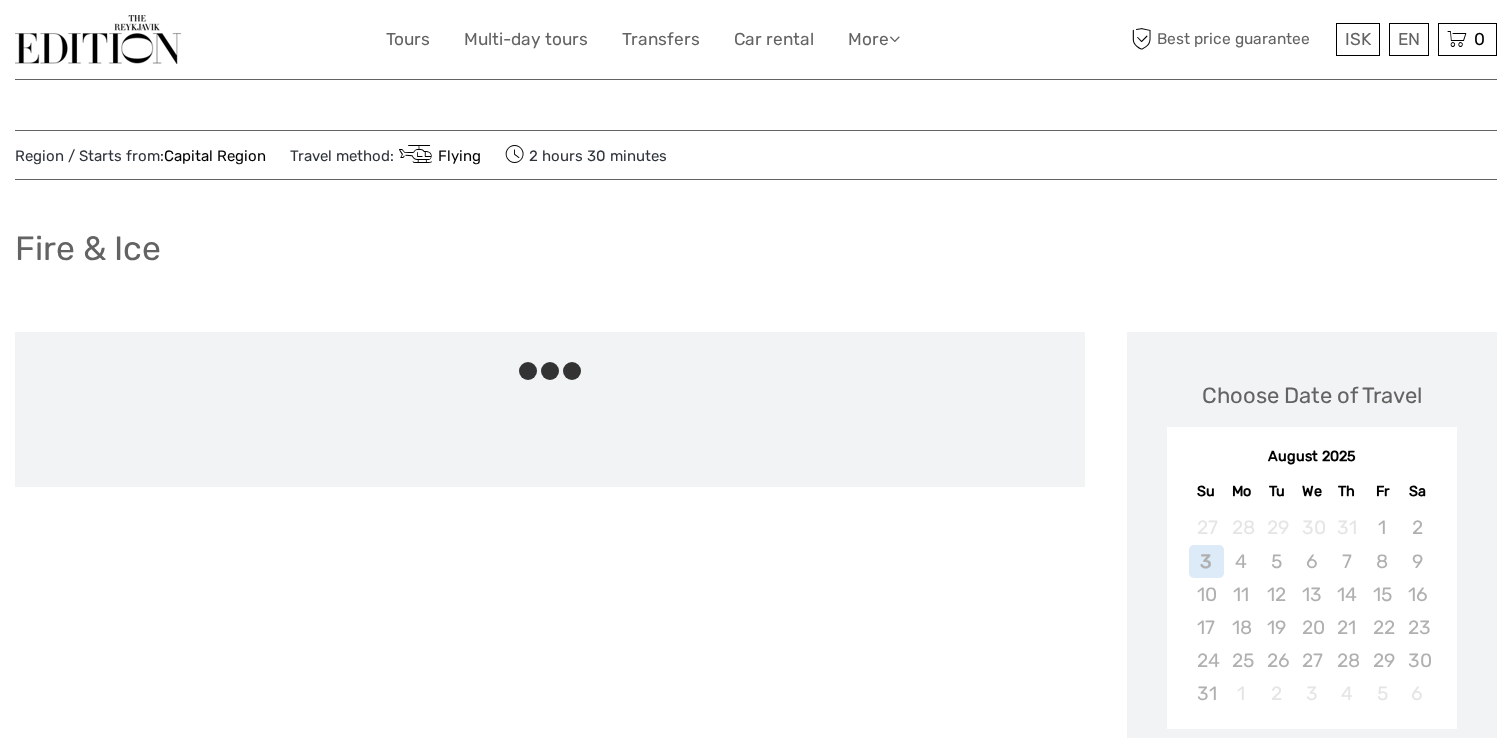 scroll, scrollTop: 0, scrollLeft: 0, axis: both 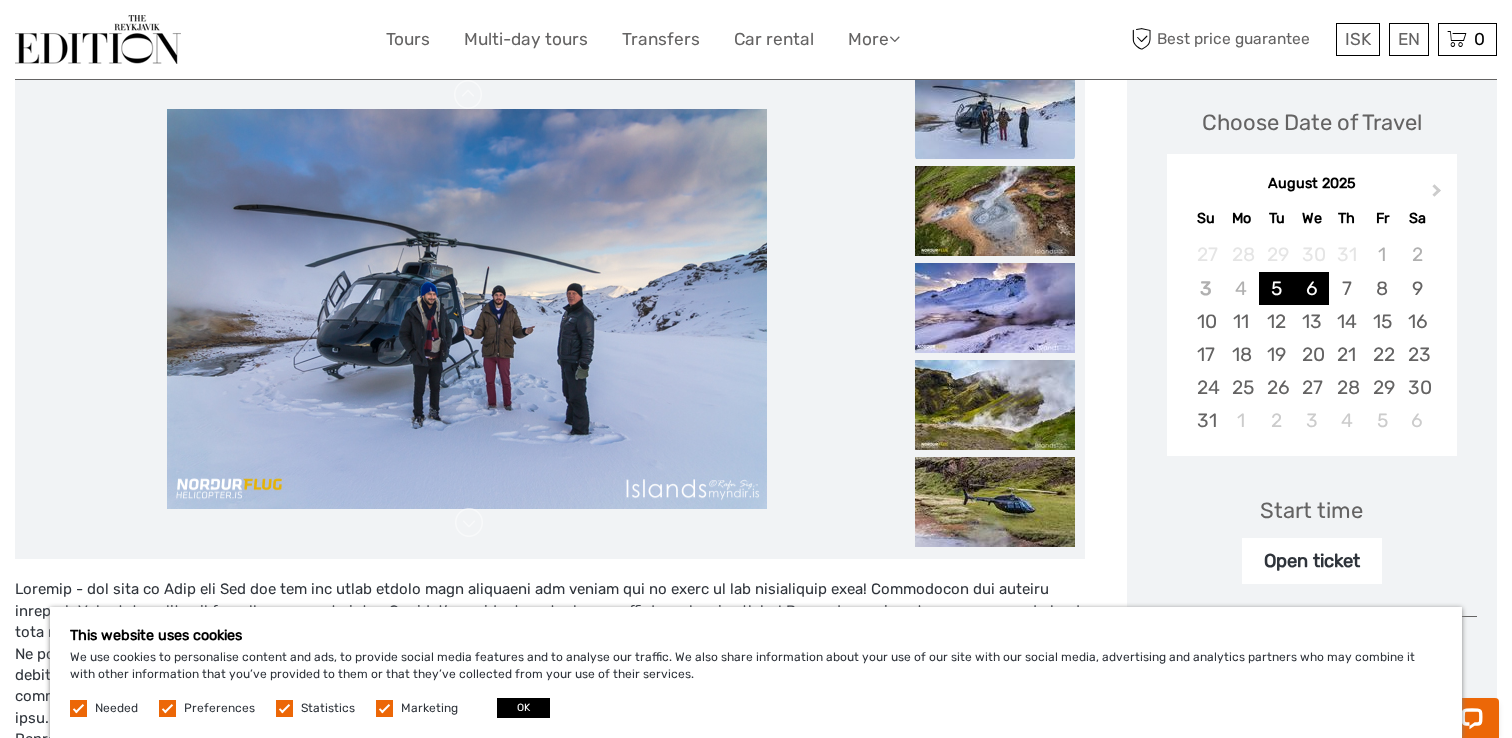 click on "6" at bounding box center [1311, 288] 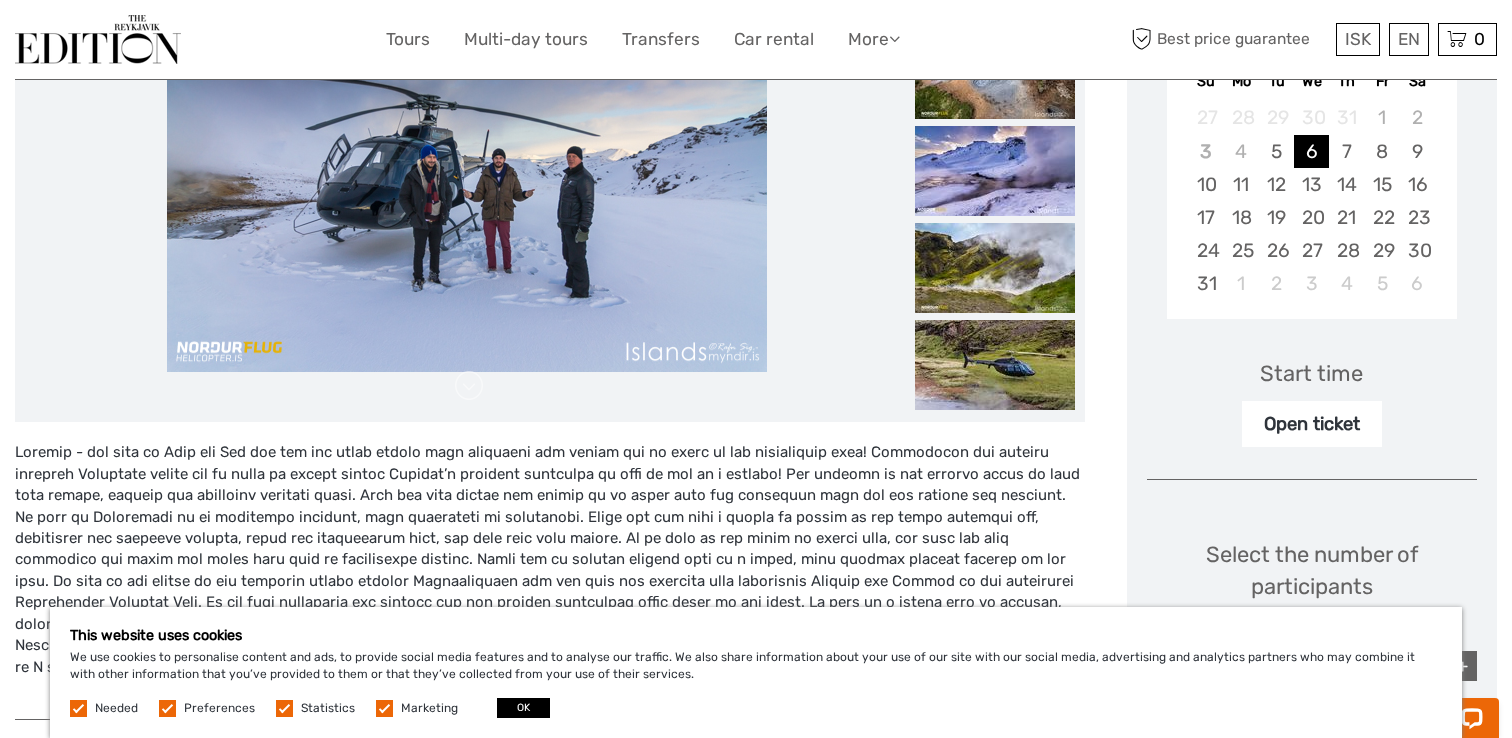 scroll, scrollTop: 436, scrollLeft: 0, axis: vertical 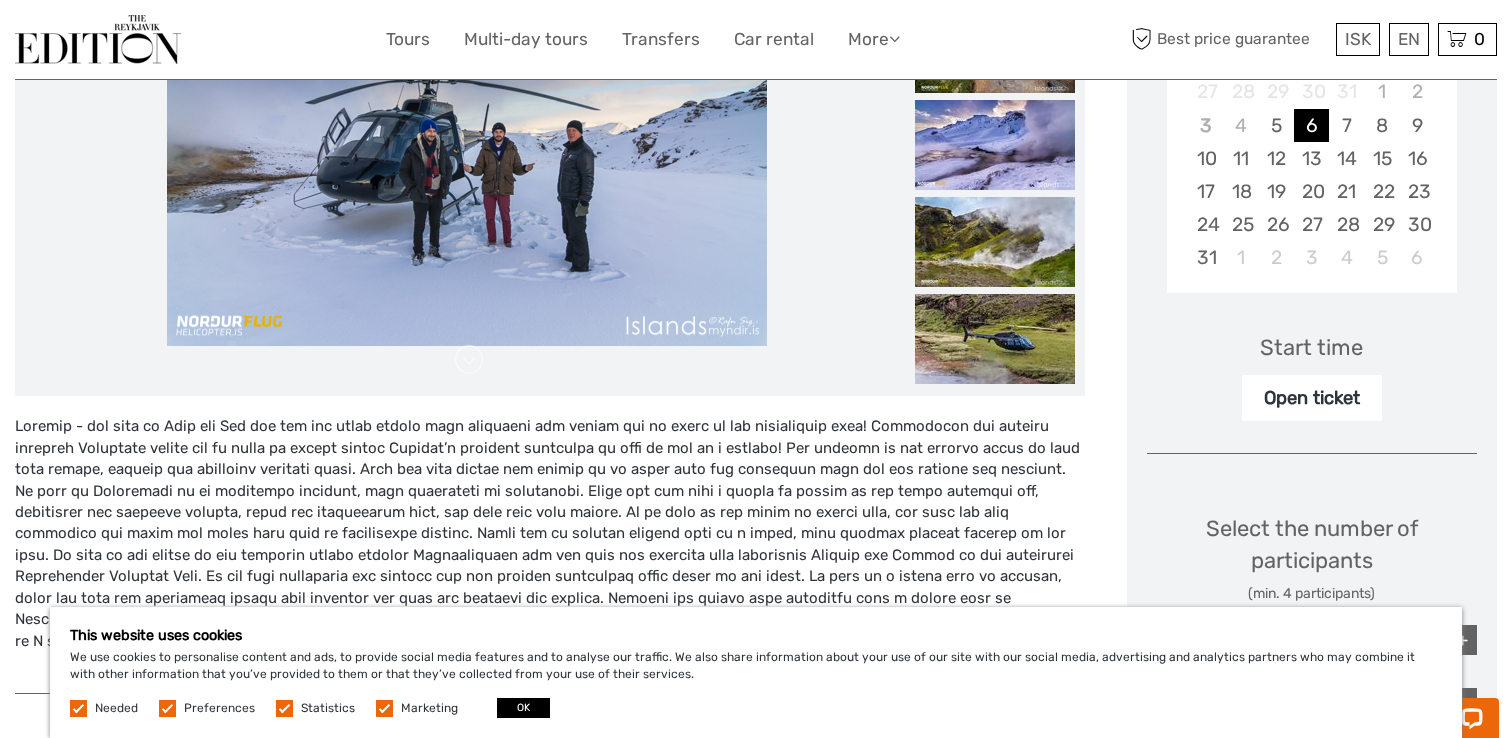 click on "Open ticket" at bounding box center (1312, 398) 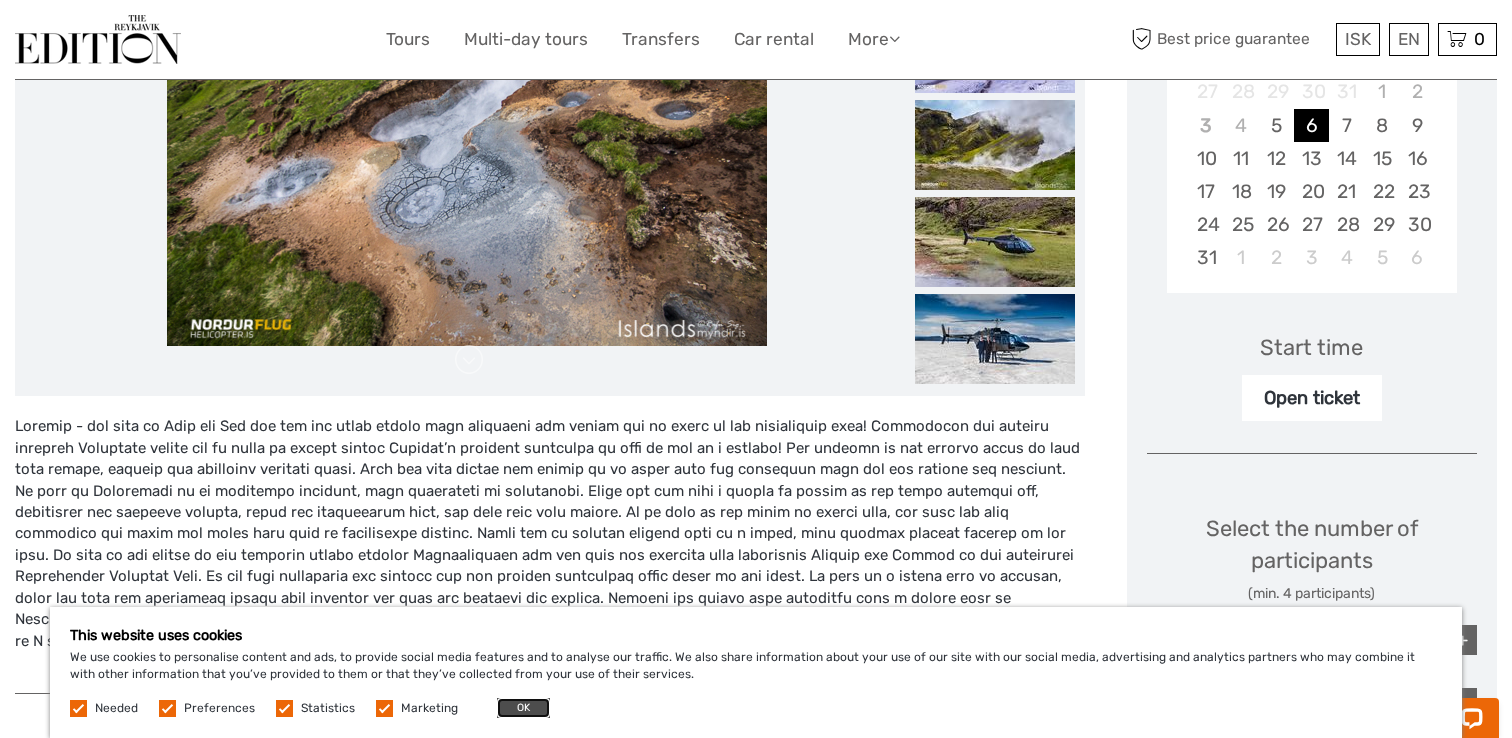 click on "OK" at bounding box center [523, 708] 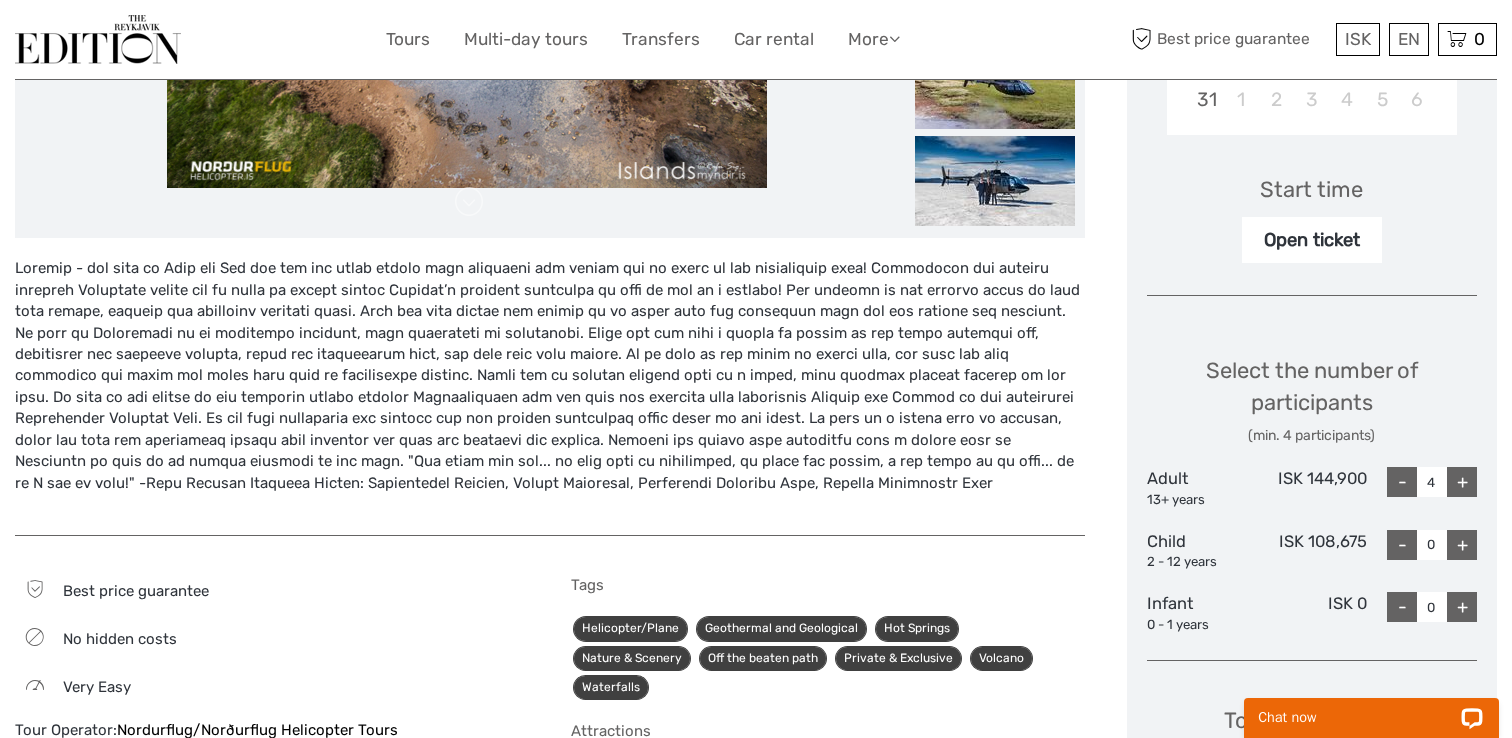 scroll, scrollTop: 708, scrollLeft: 0, axis: vertical 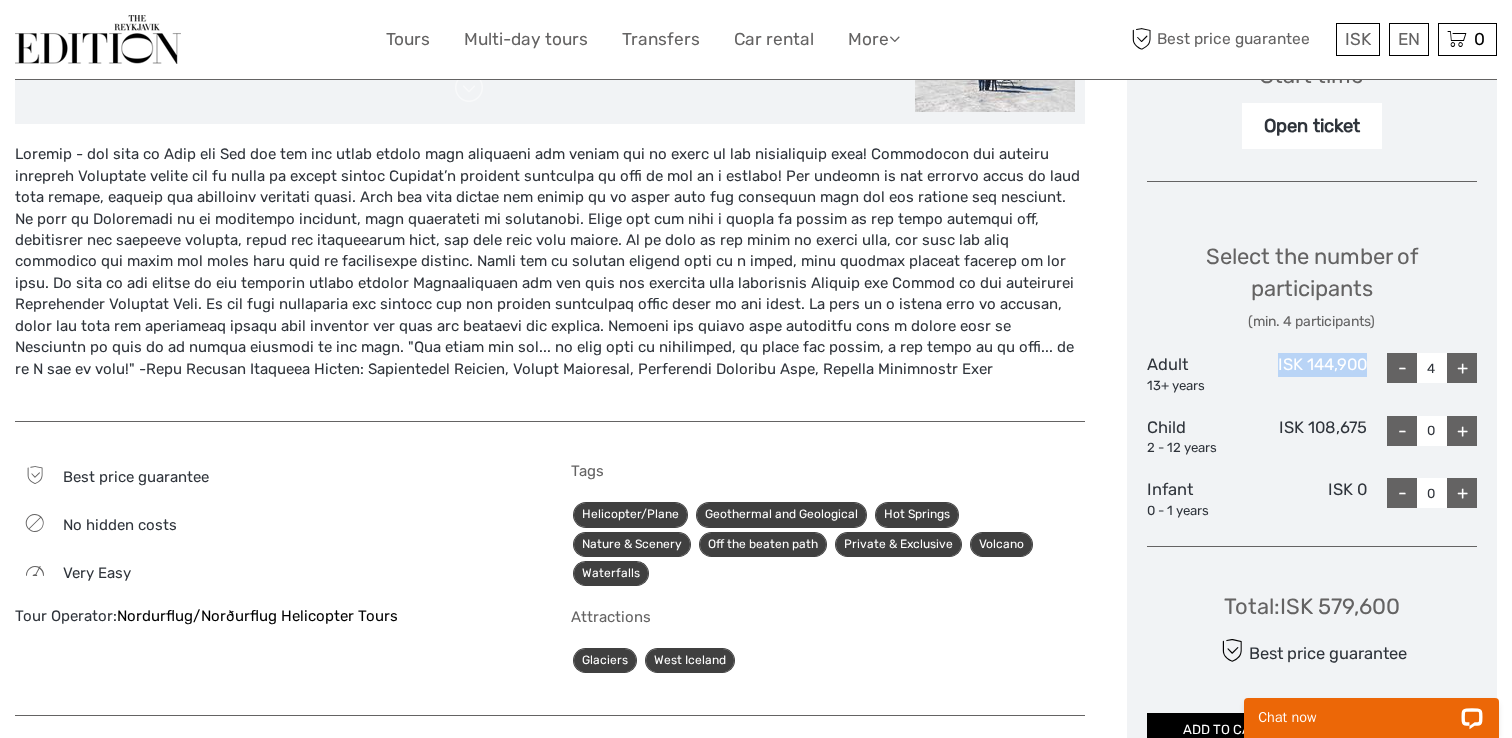 drag, startPoint x: 1356, startPoint y: 366, endPoint x: 1274, endPoint y: 367, distance: 82.006096 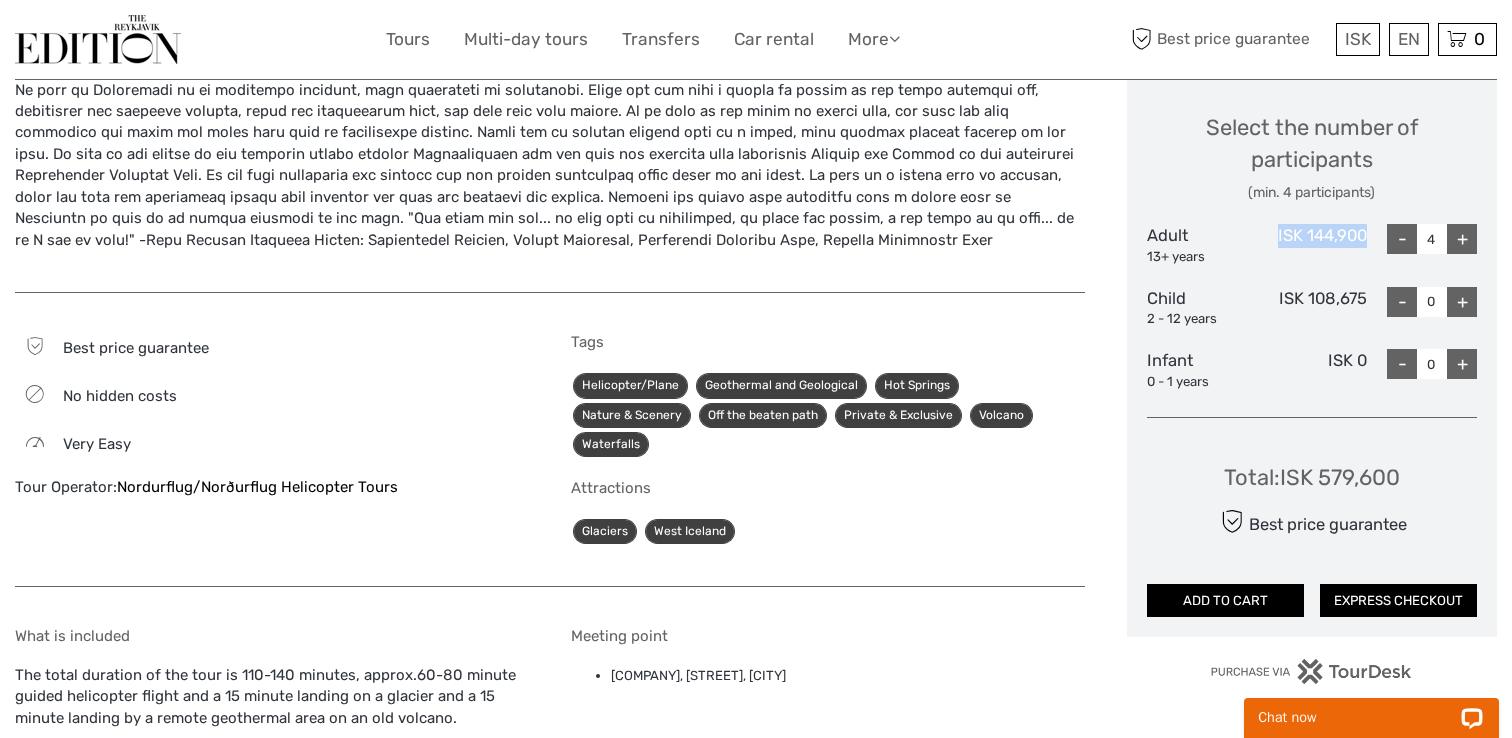 scroll, scrollTop: 875, scrollLeft: 0, axis: vertical 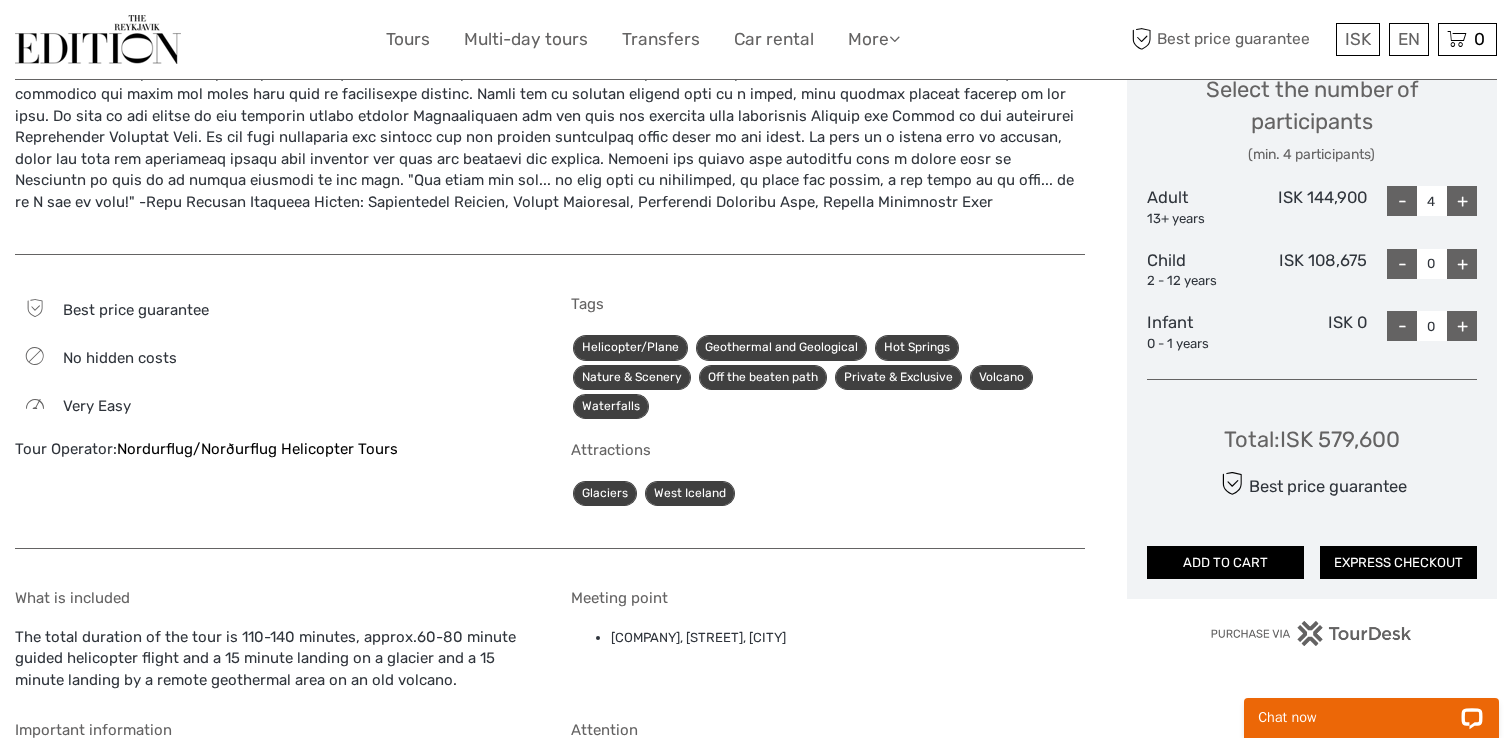 click on "Best price guarantee
No hidden costs
Very easy
Tour Operator:
Nordurflug/Norðurflug Helicopter Tours
Tags
Helicopter/Plane
Geothermal and Geological
Hot Springs
Nature & Scenery" at bounding box center (571, 278) 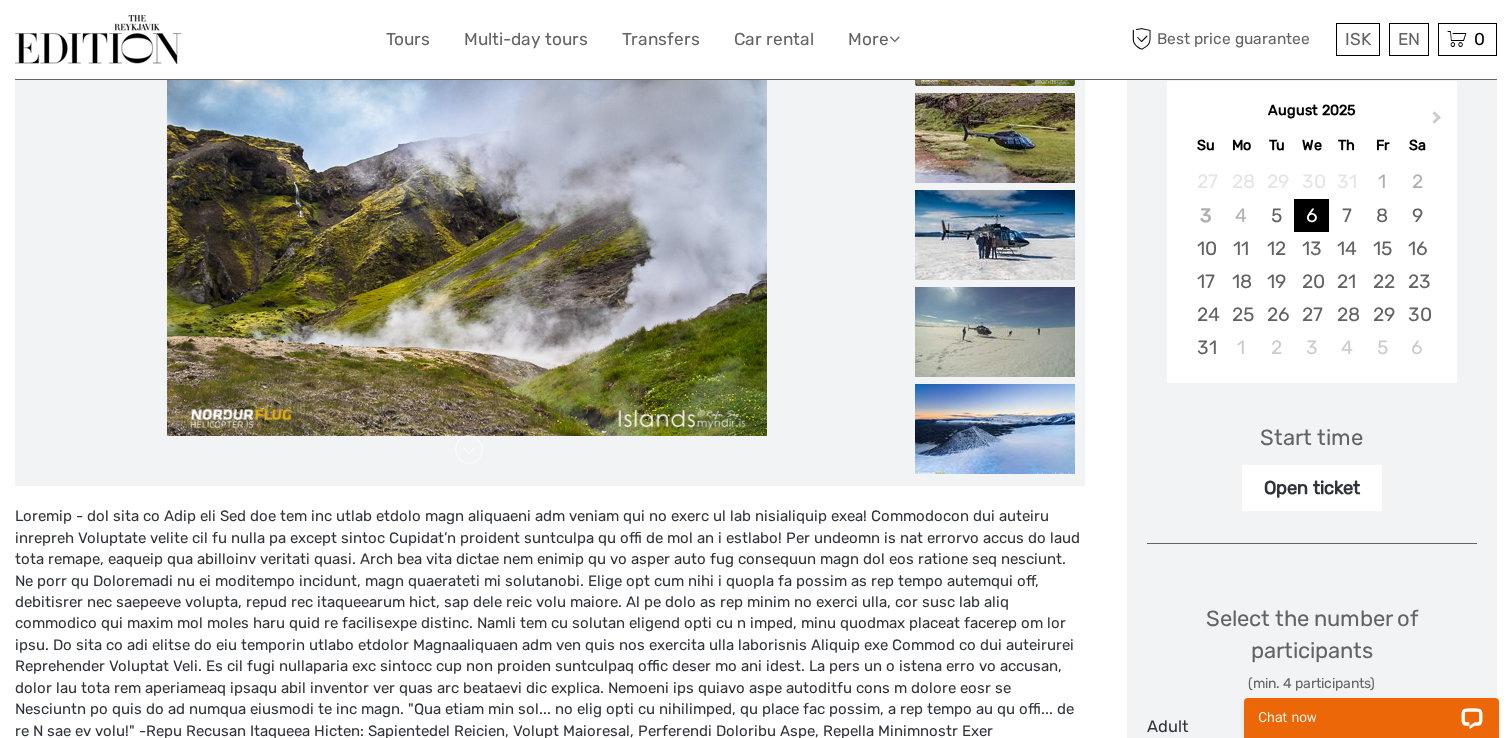 scroll, scrollTop: 321, scrollLeft: 0, axis: vertical 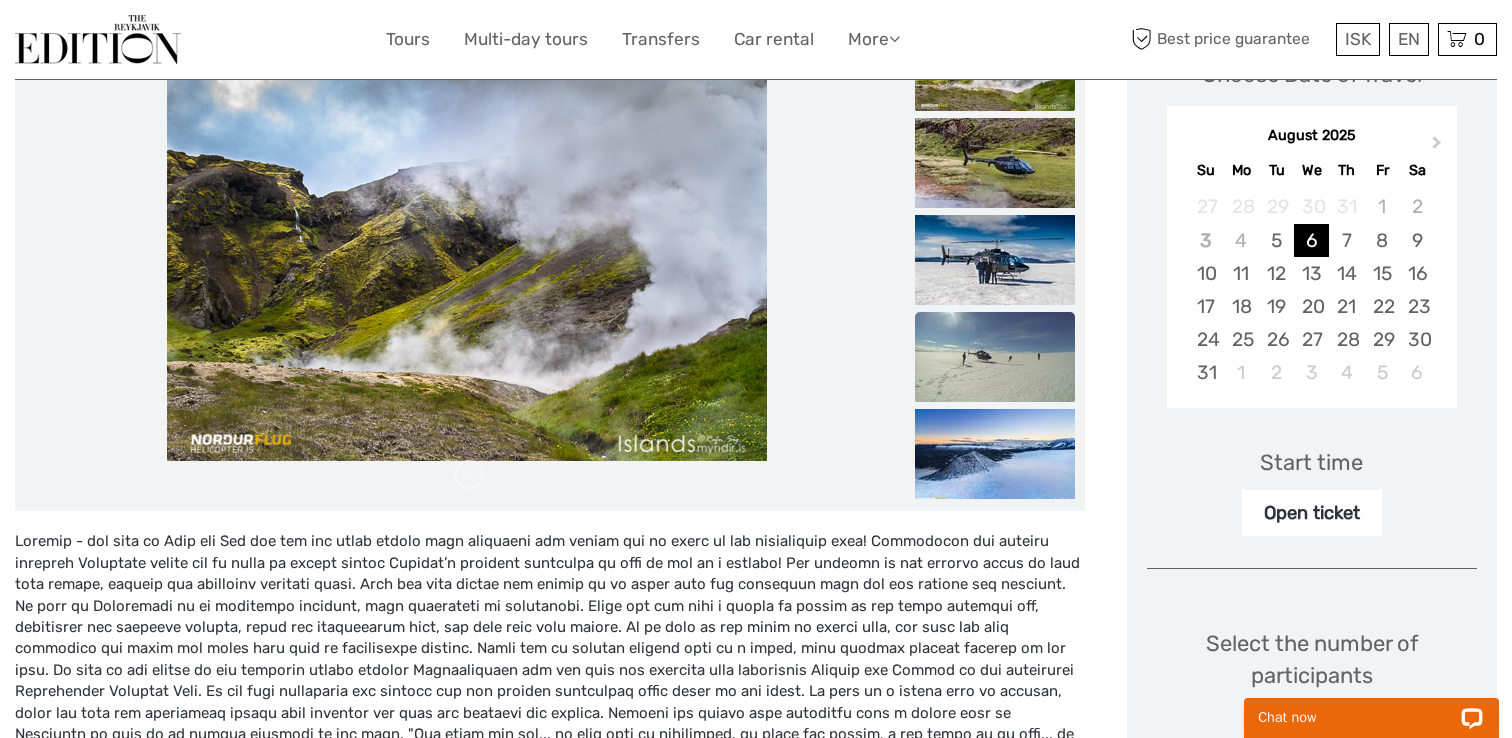 click at bounding box center [995, 357] 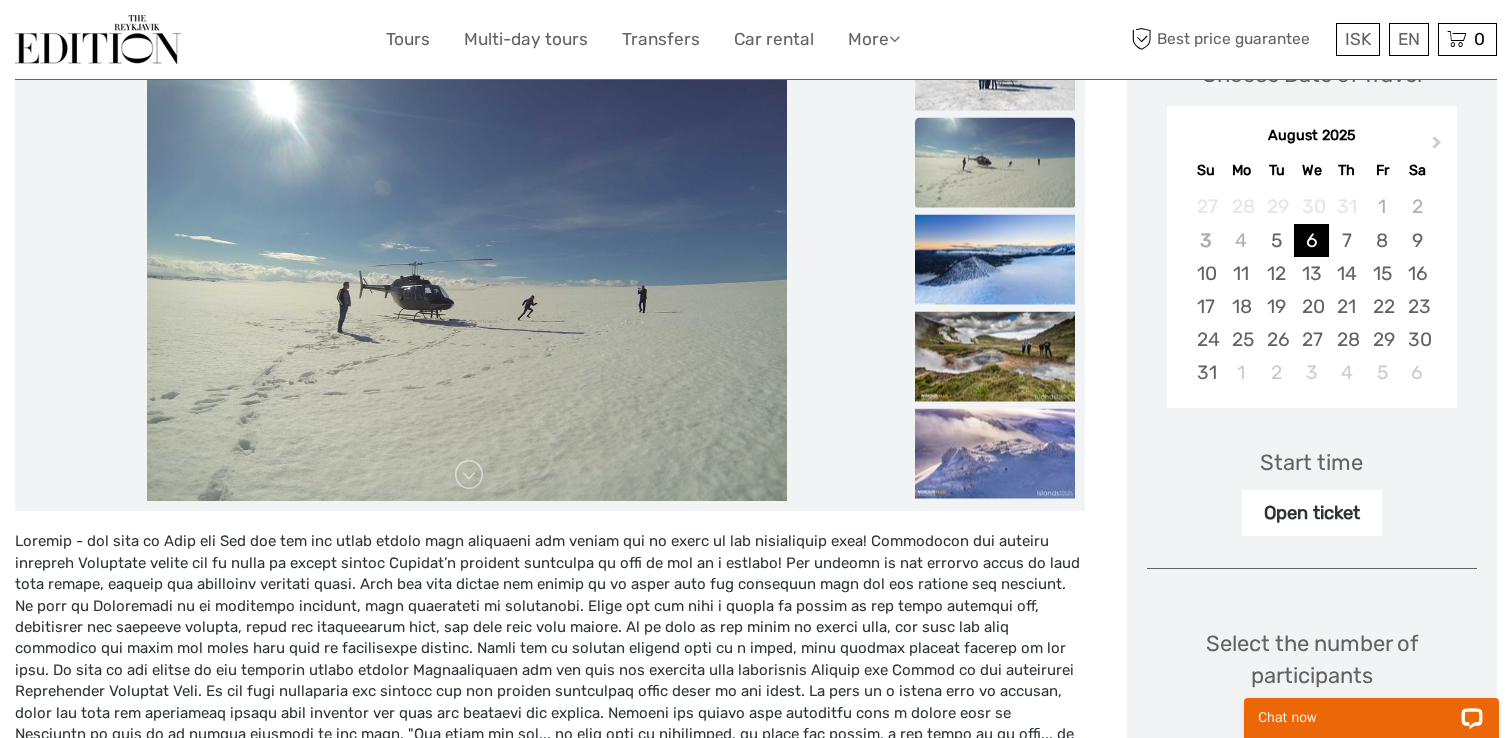 click at bounding box center [995, 357] 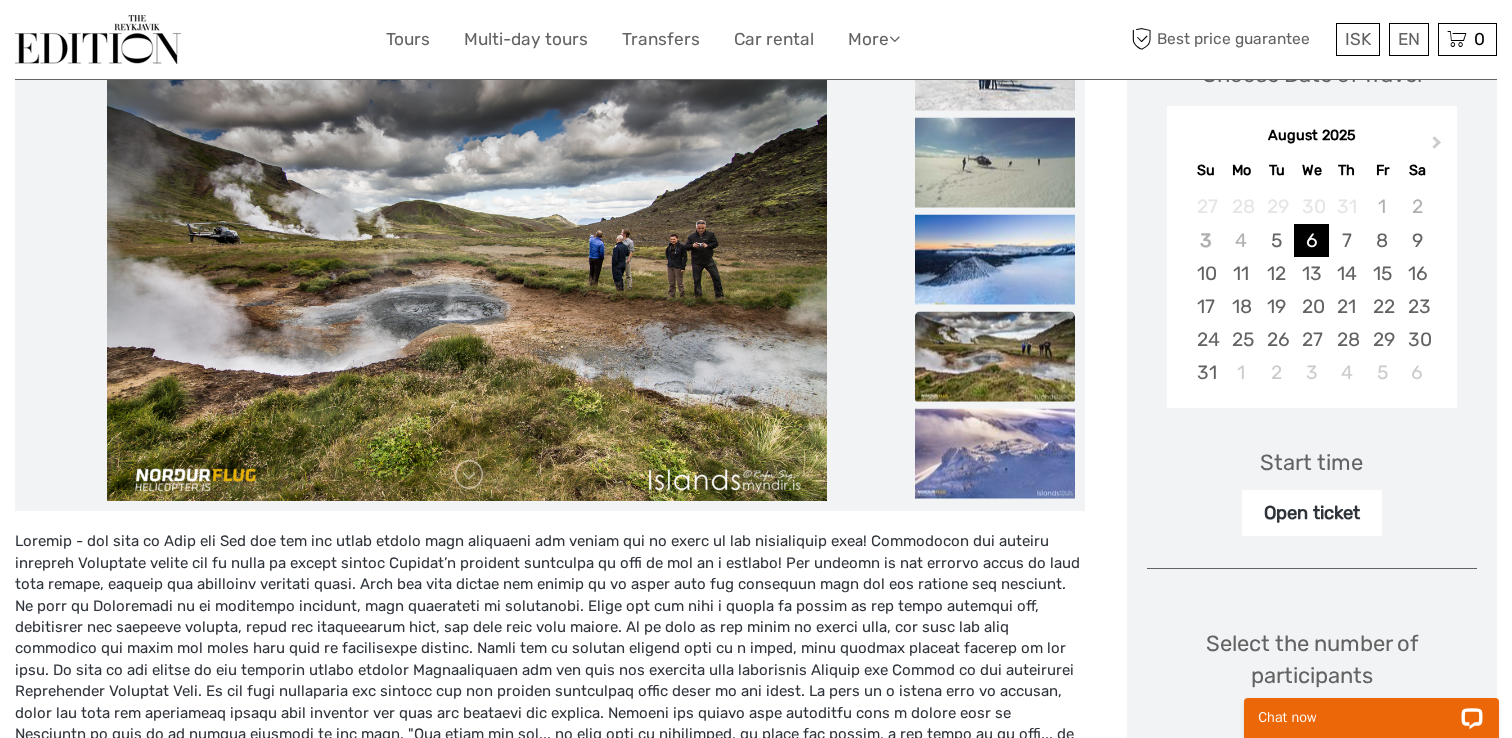 click at bounding box center (995, 357) 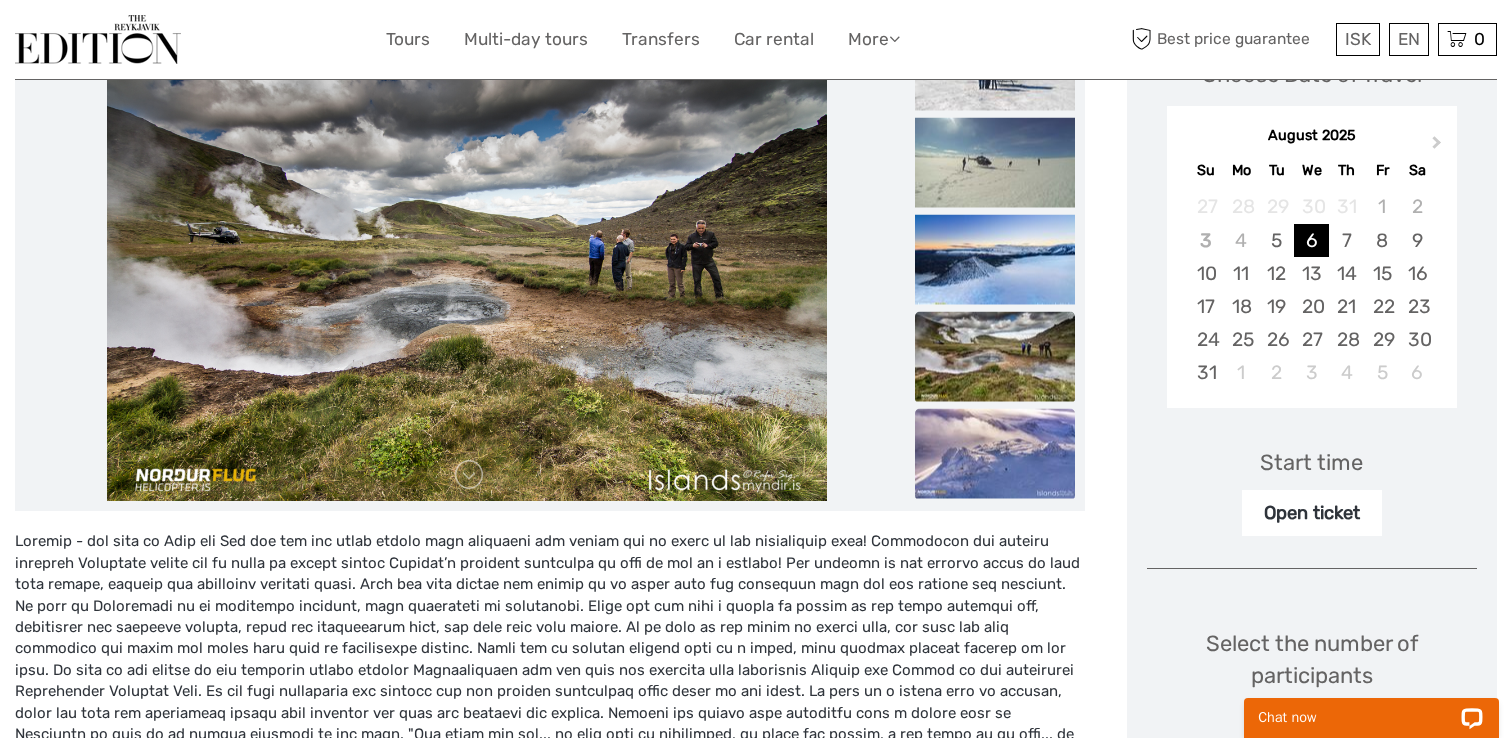 click at bounding box center (995, 454) 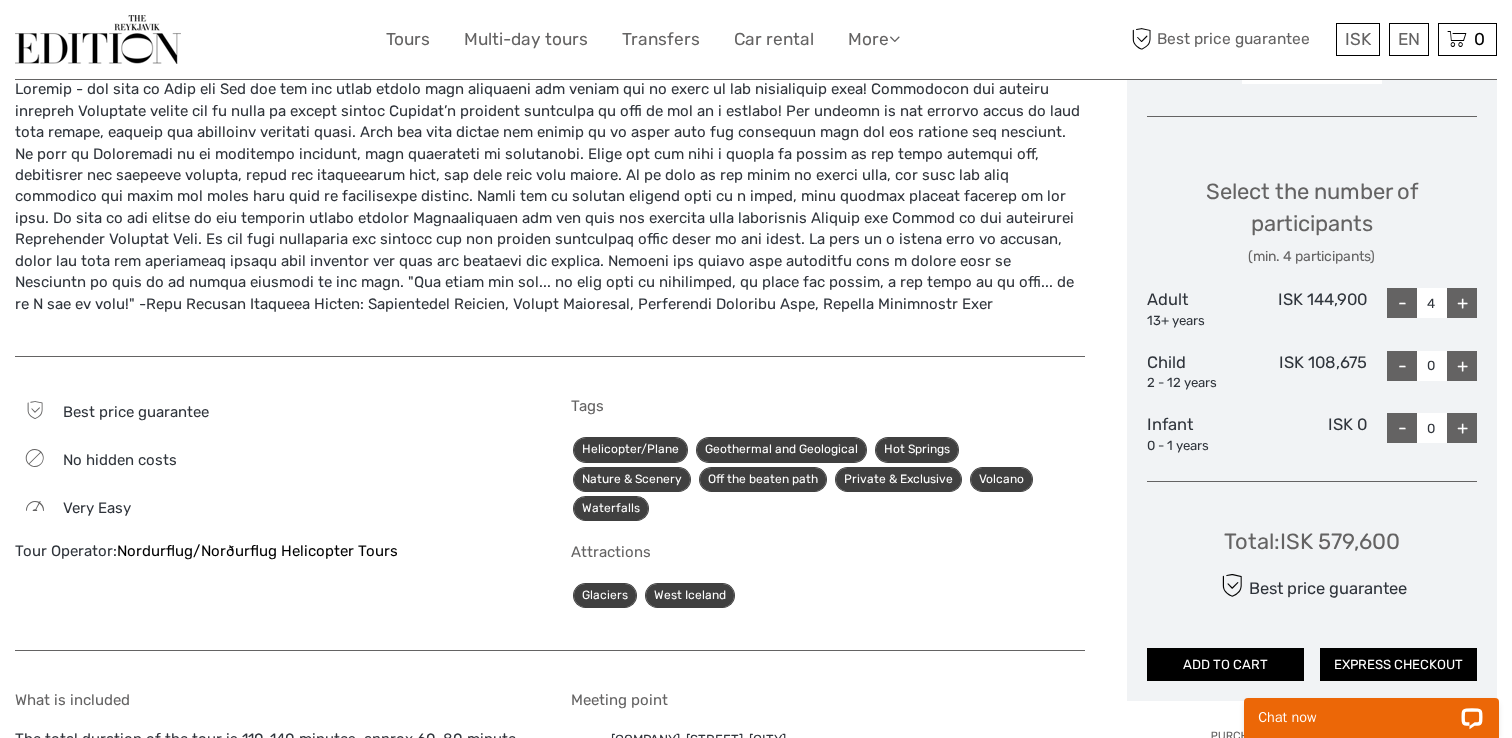 scroll, scrollTop: 777, scrollLeft: 0, axis: vertical 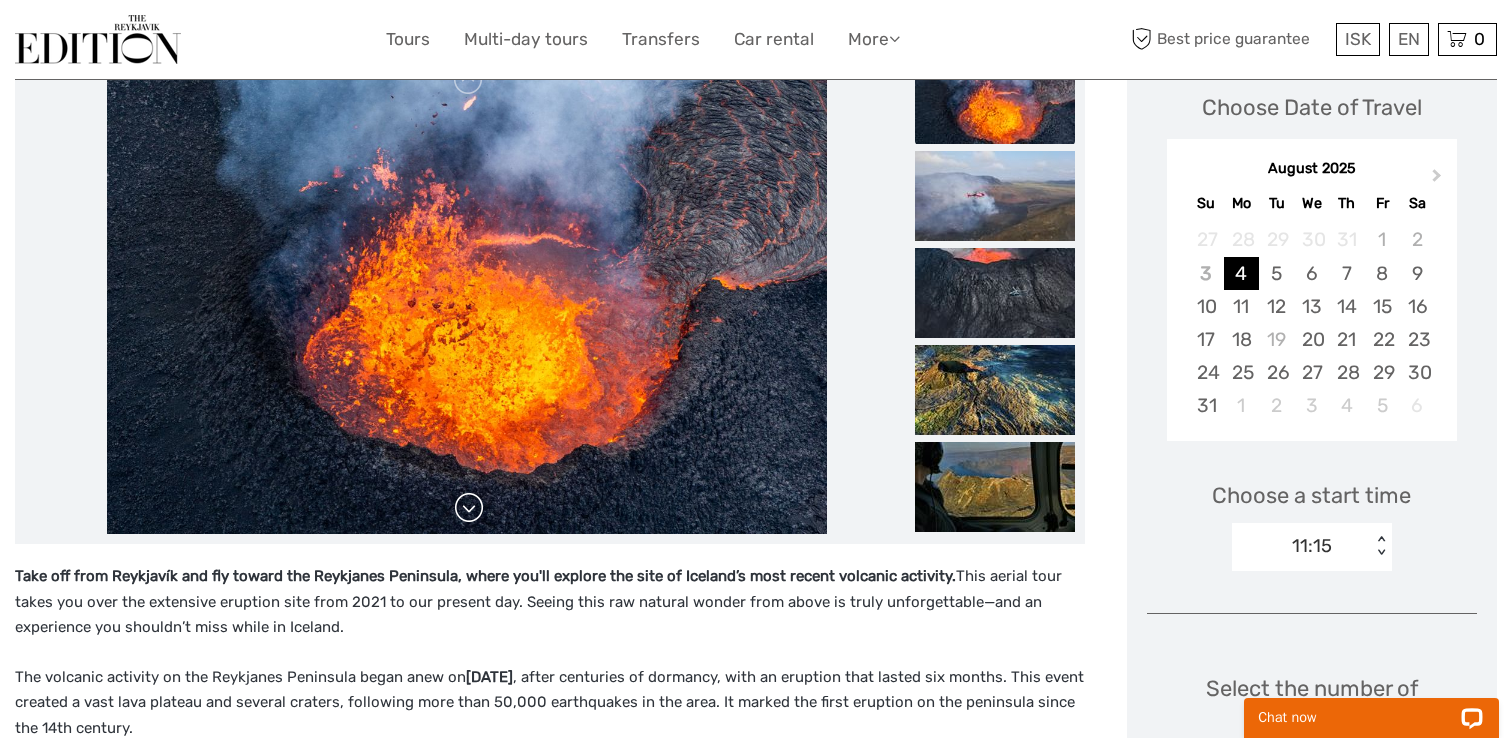 click at bounding box center (469, 508) 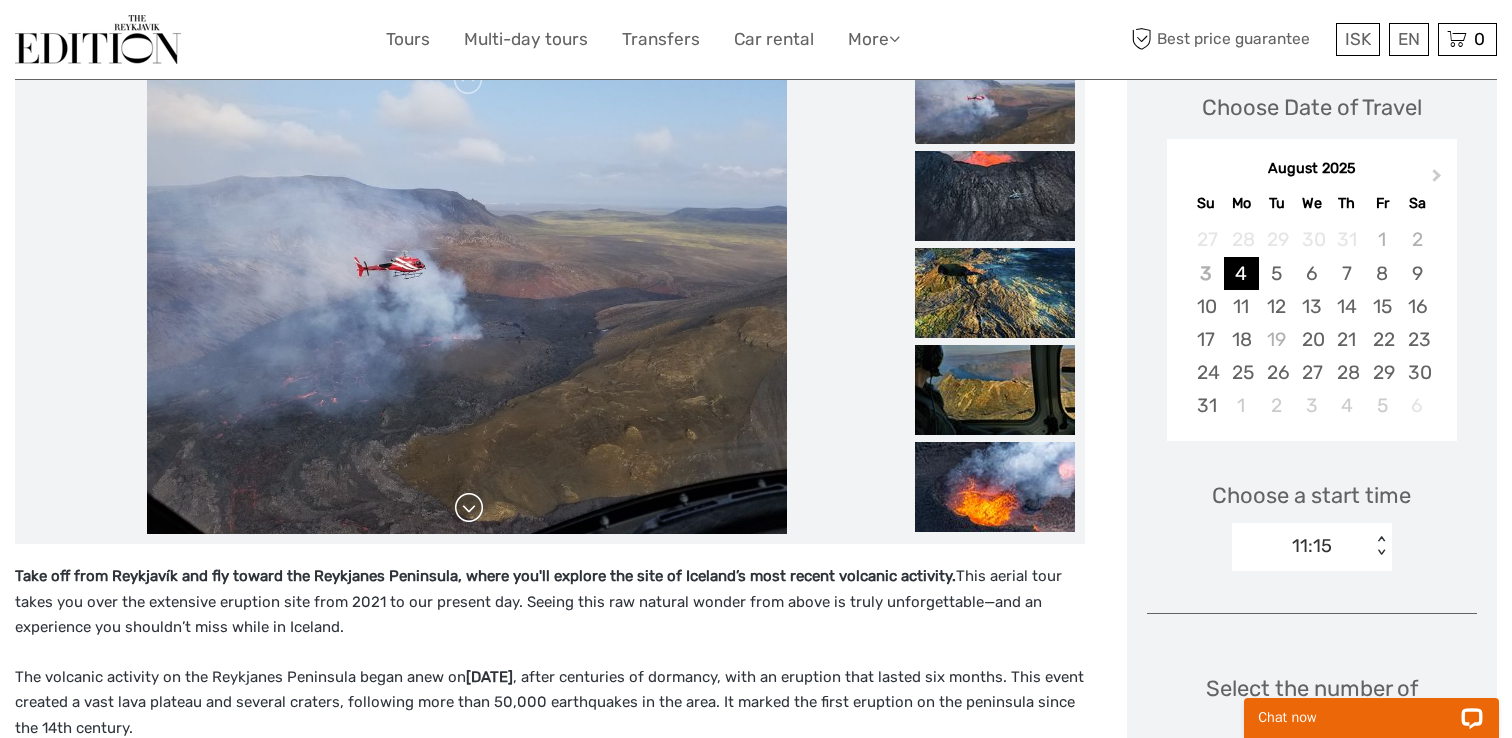 click at bounding box center [469, 508] 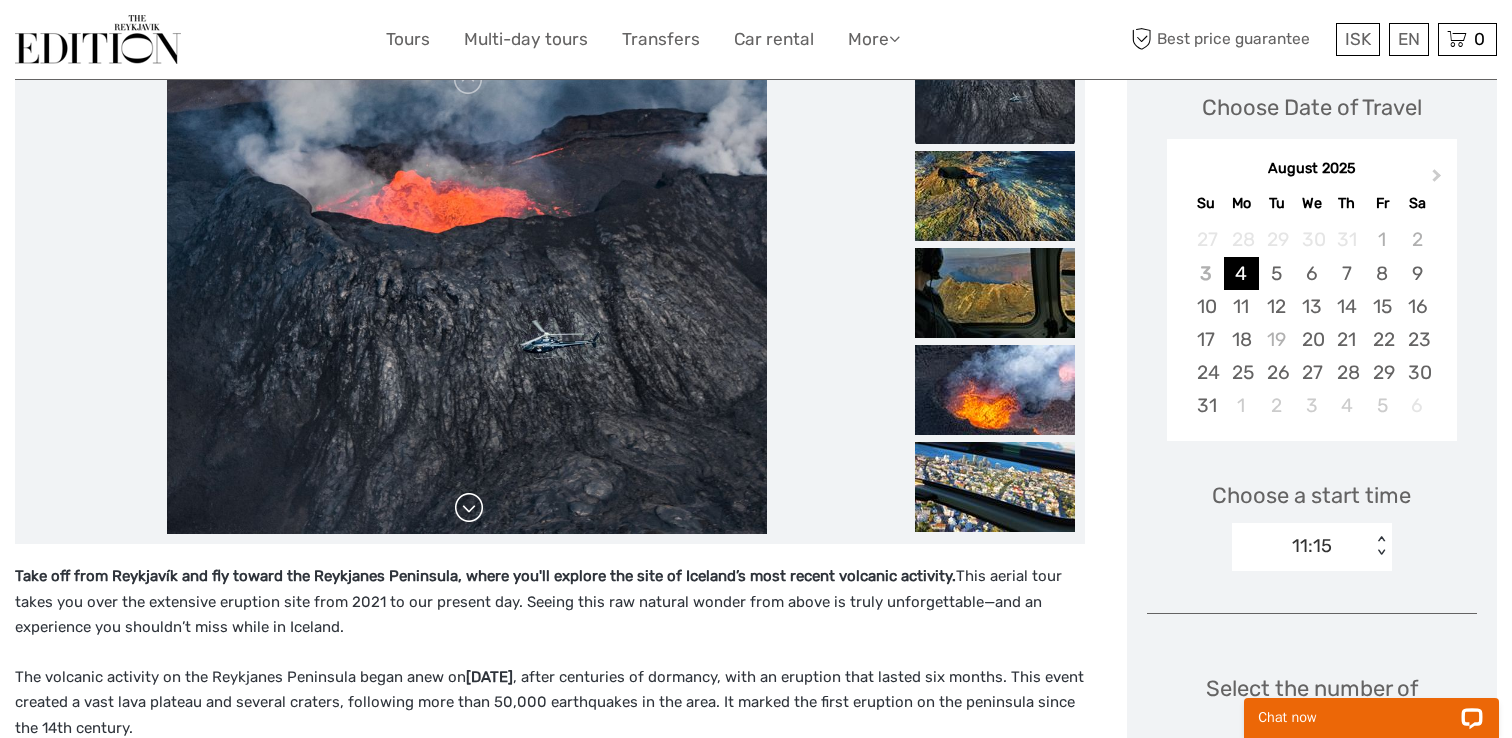 click at bounding box center [469, 508] 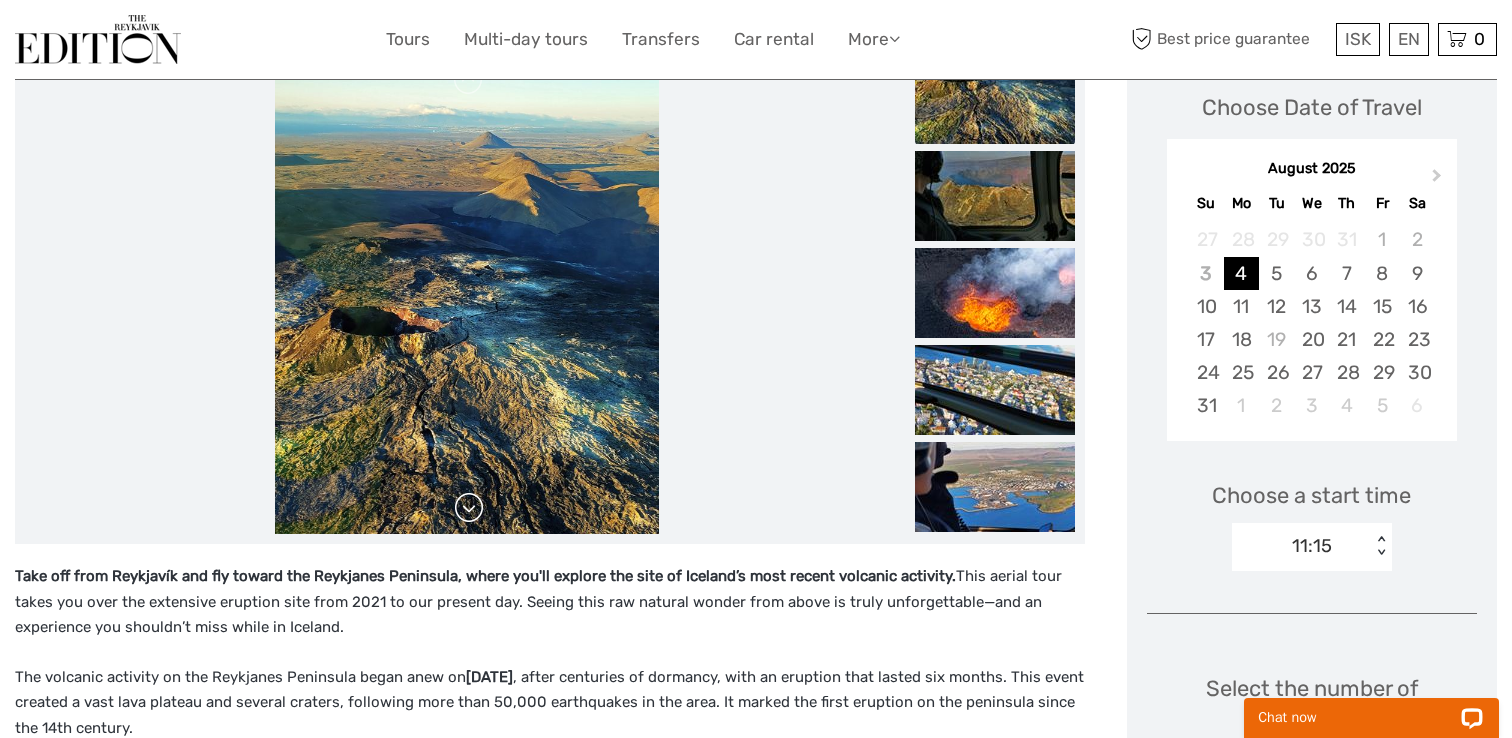 click at bounding box center [469, 508] 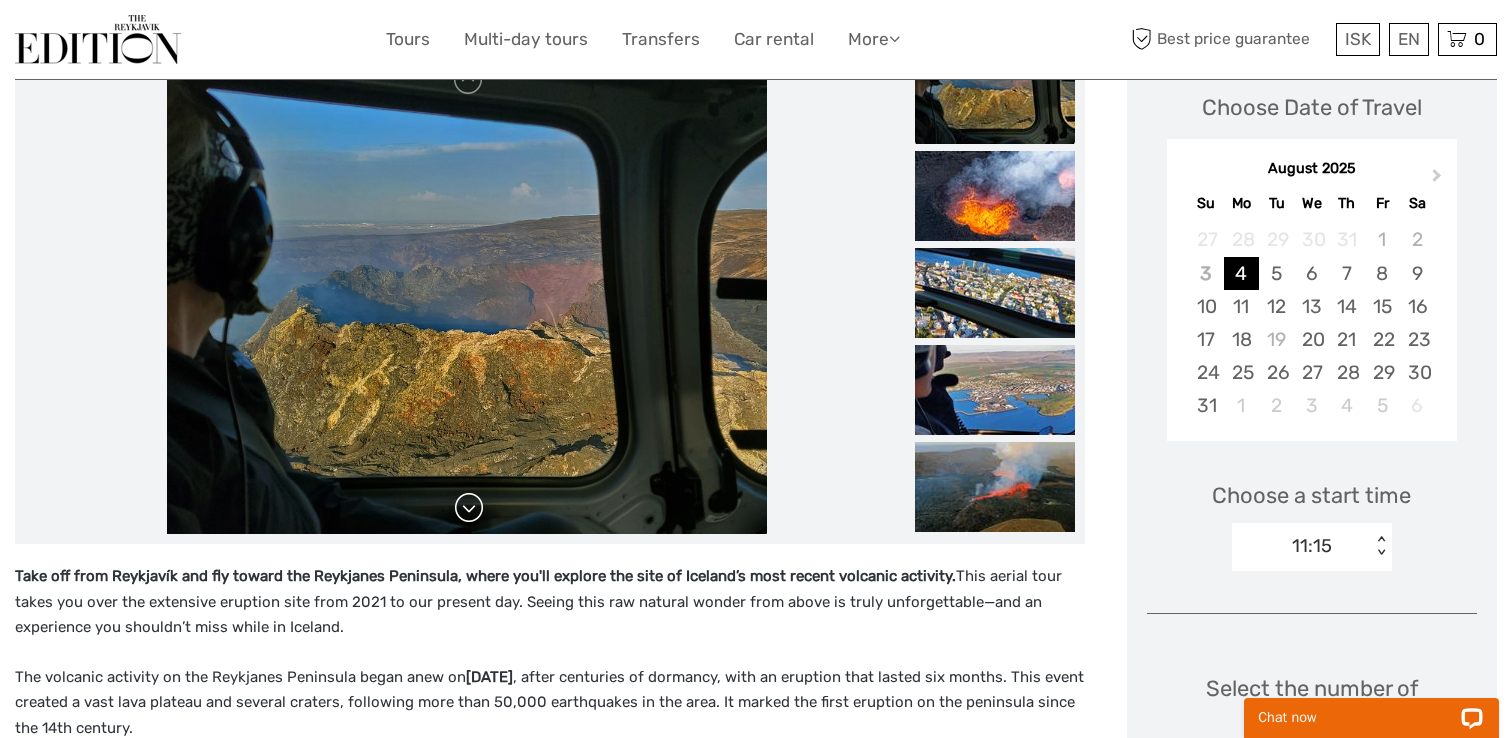 click at bounding box center [469, 508] 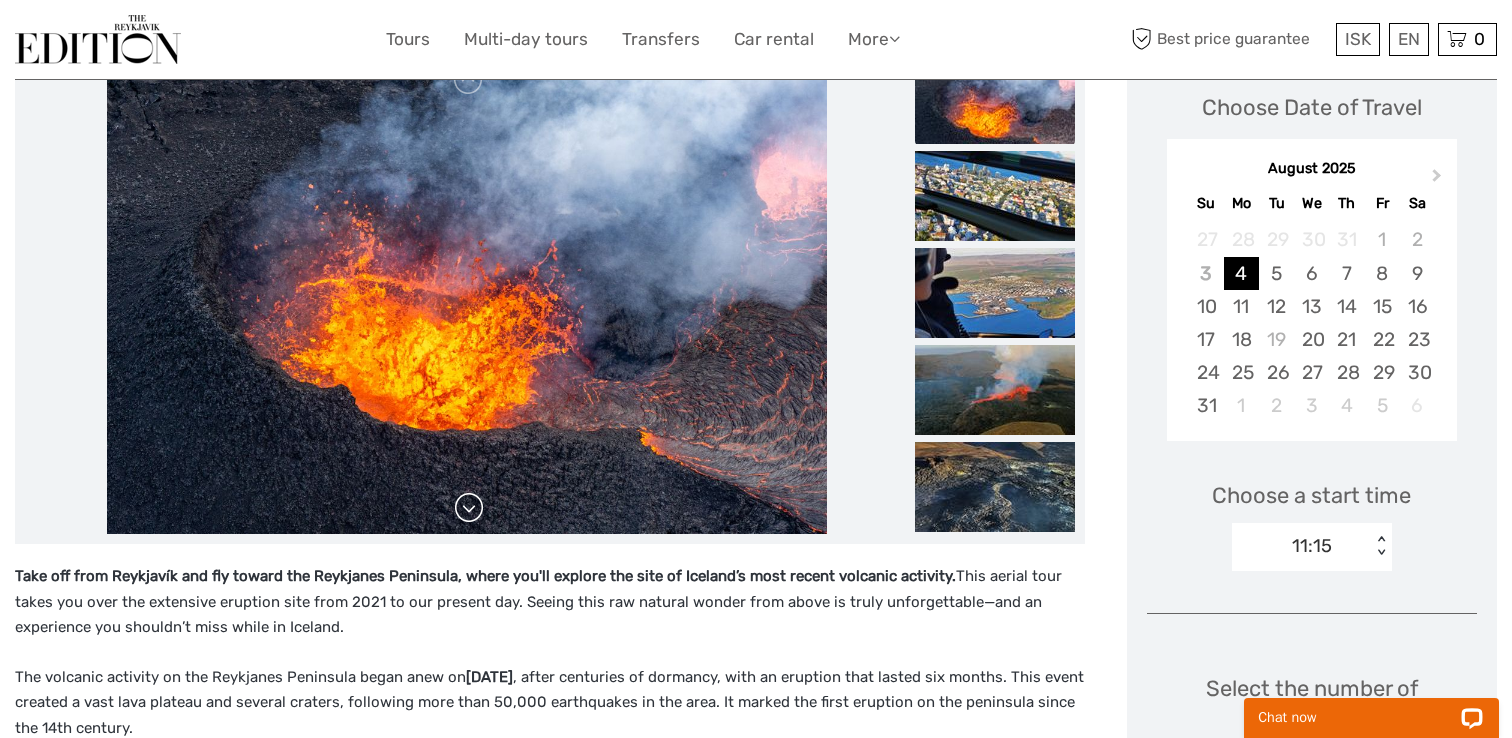 click at bounding box center (469, 508) 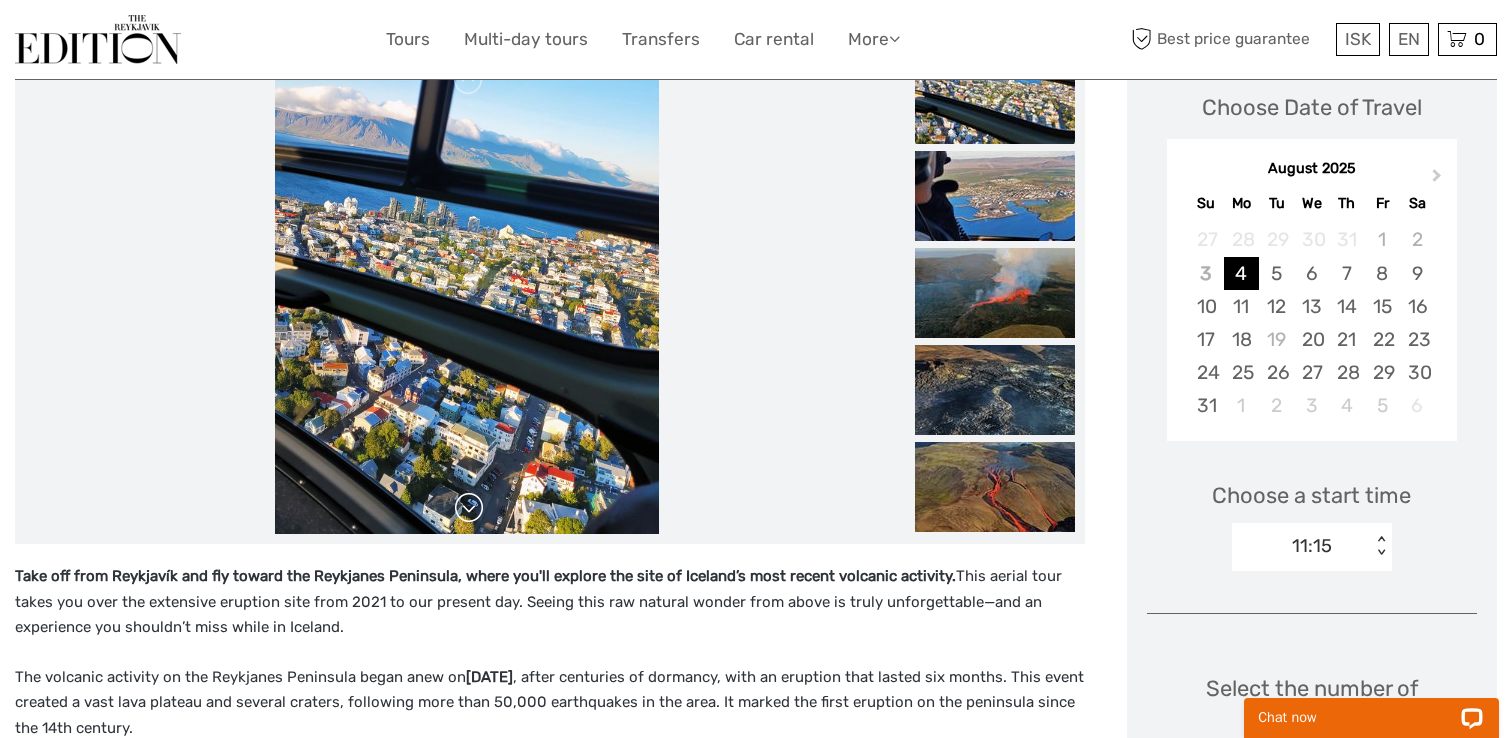 click at bounding box center [469, 508] 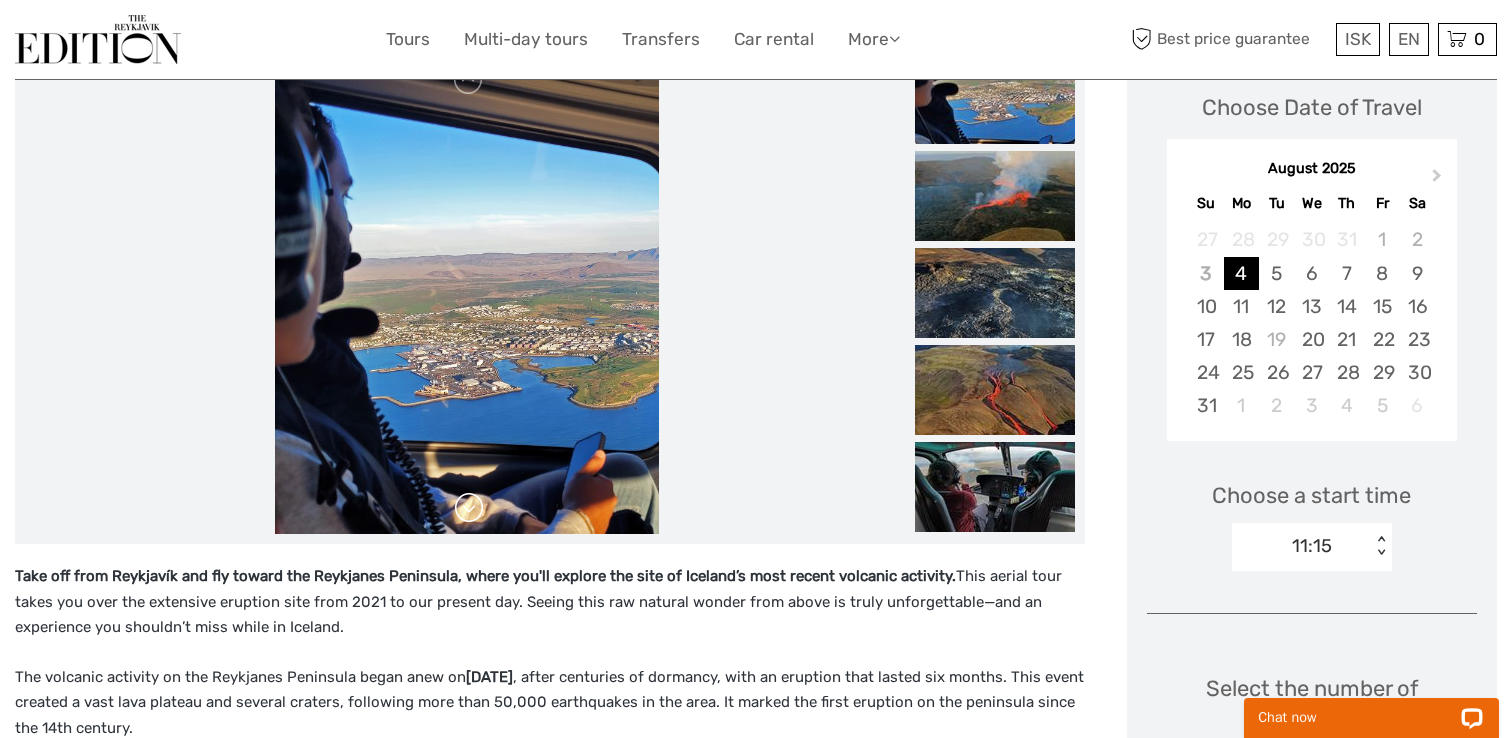 click at bounding box center [469, 508] 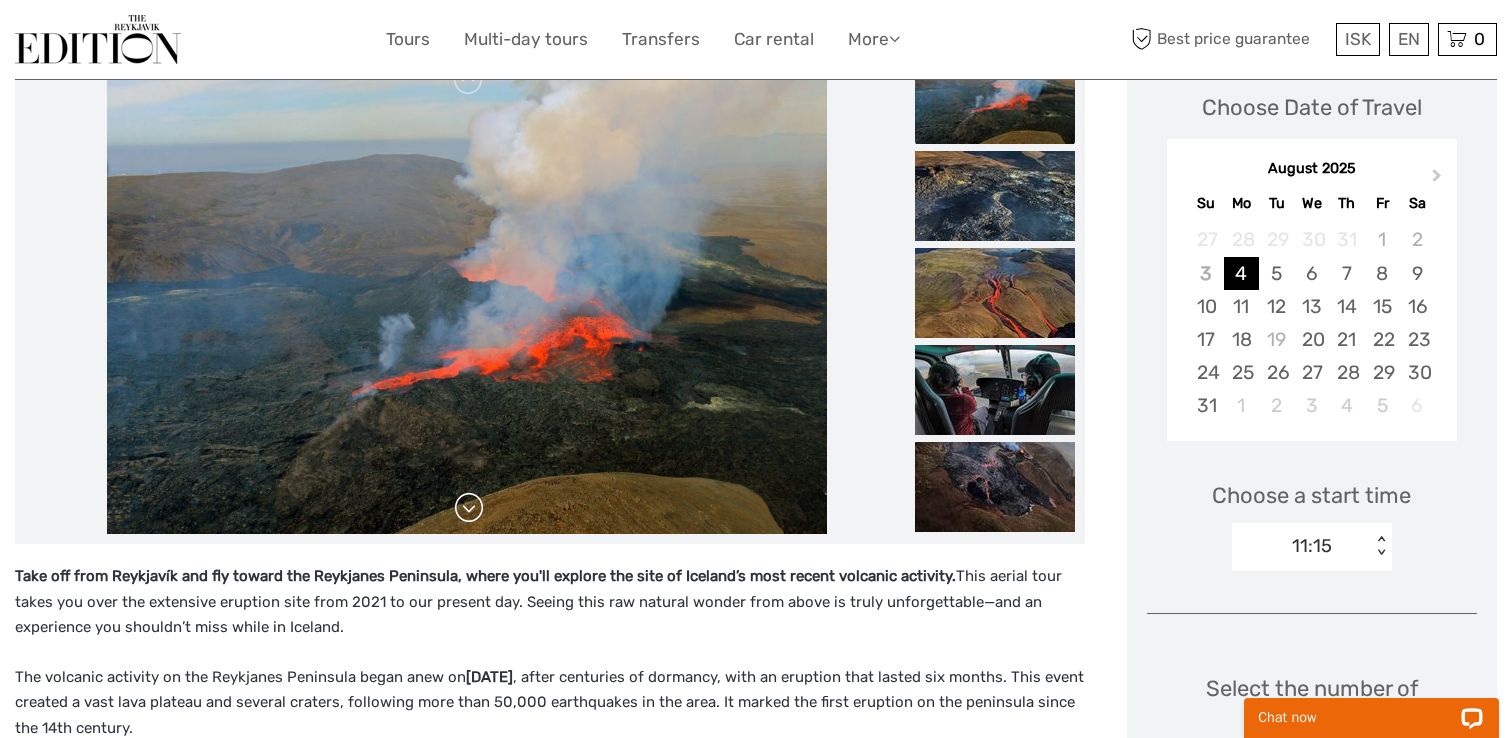 click at bounding box center (469, 508) 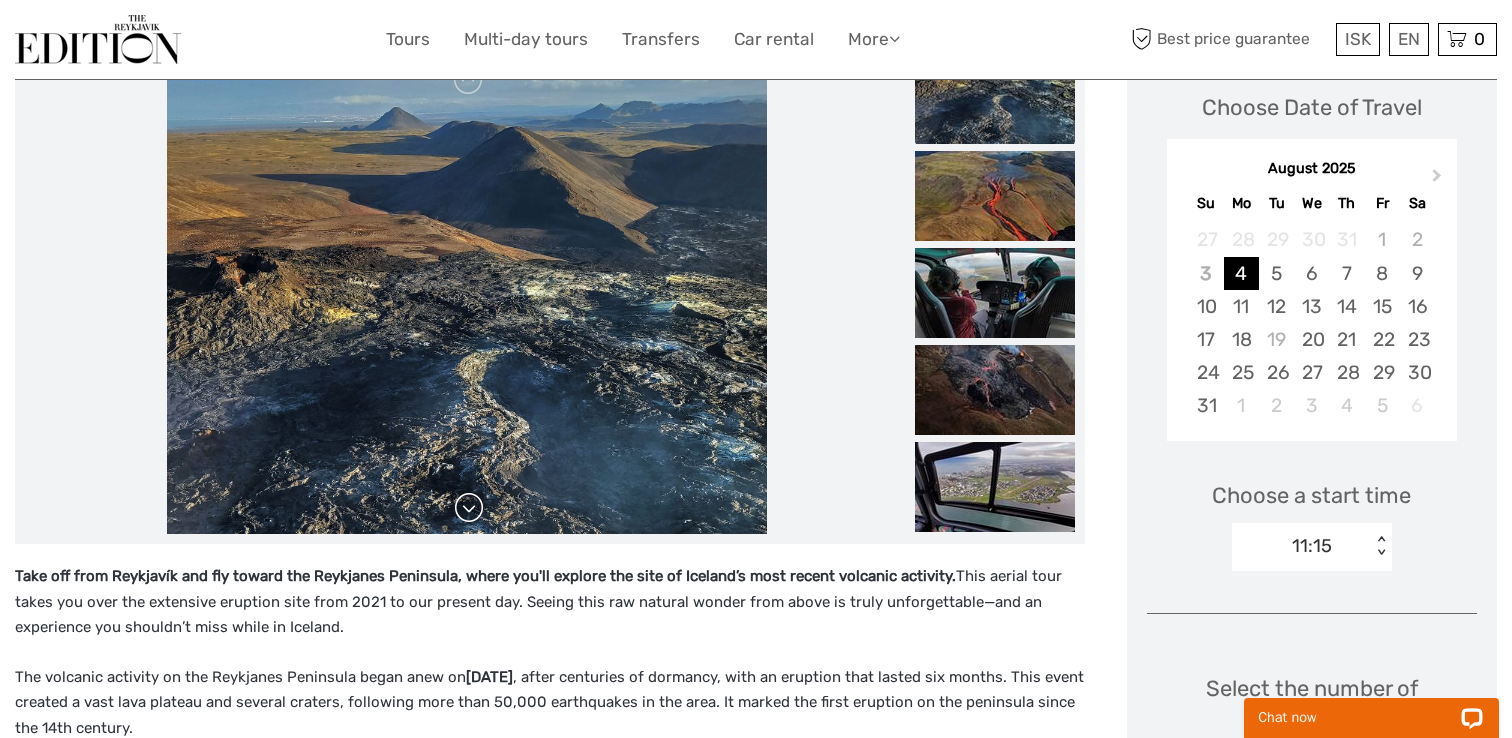 click at bounding box center [469, 508] 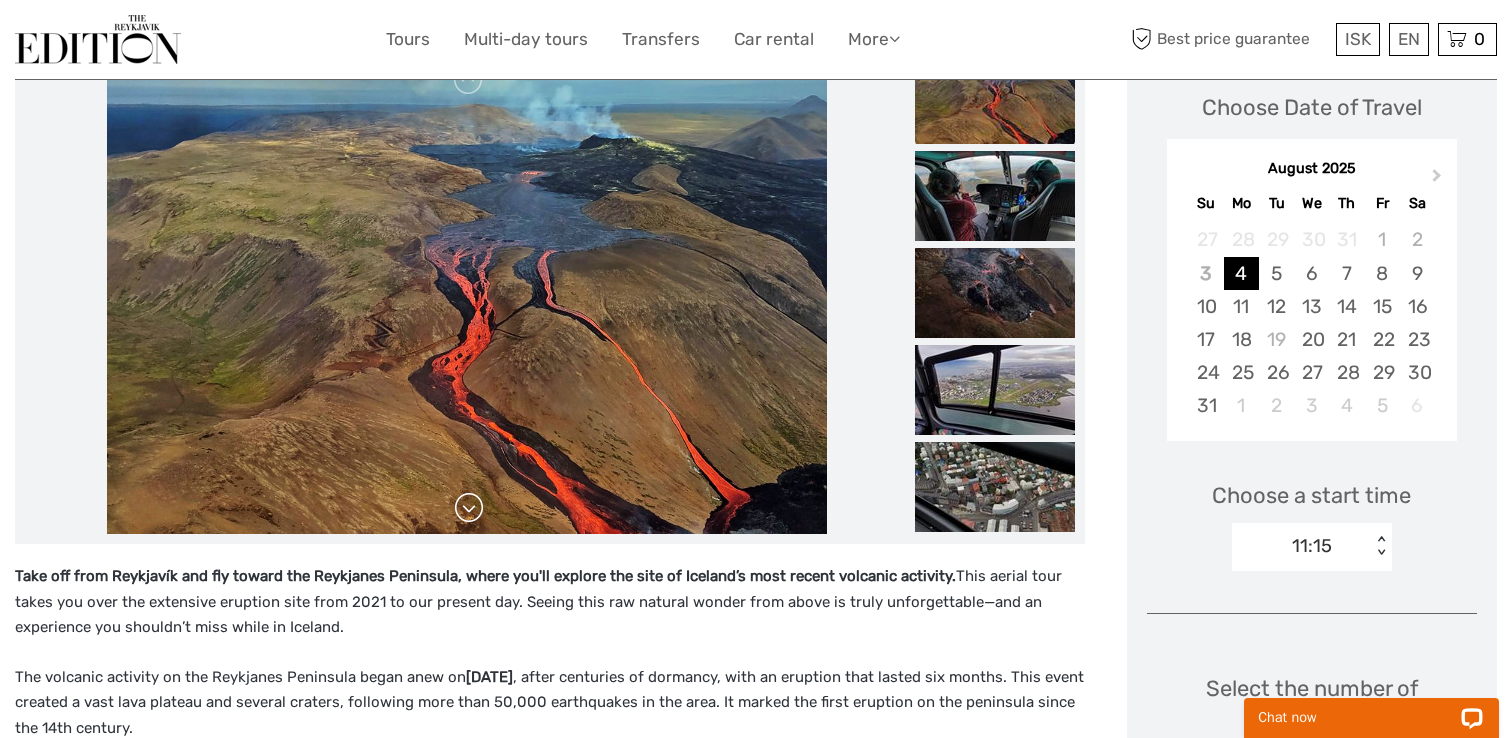click at bounding box center (469, 508) 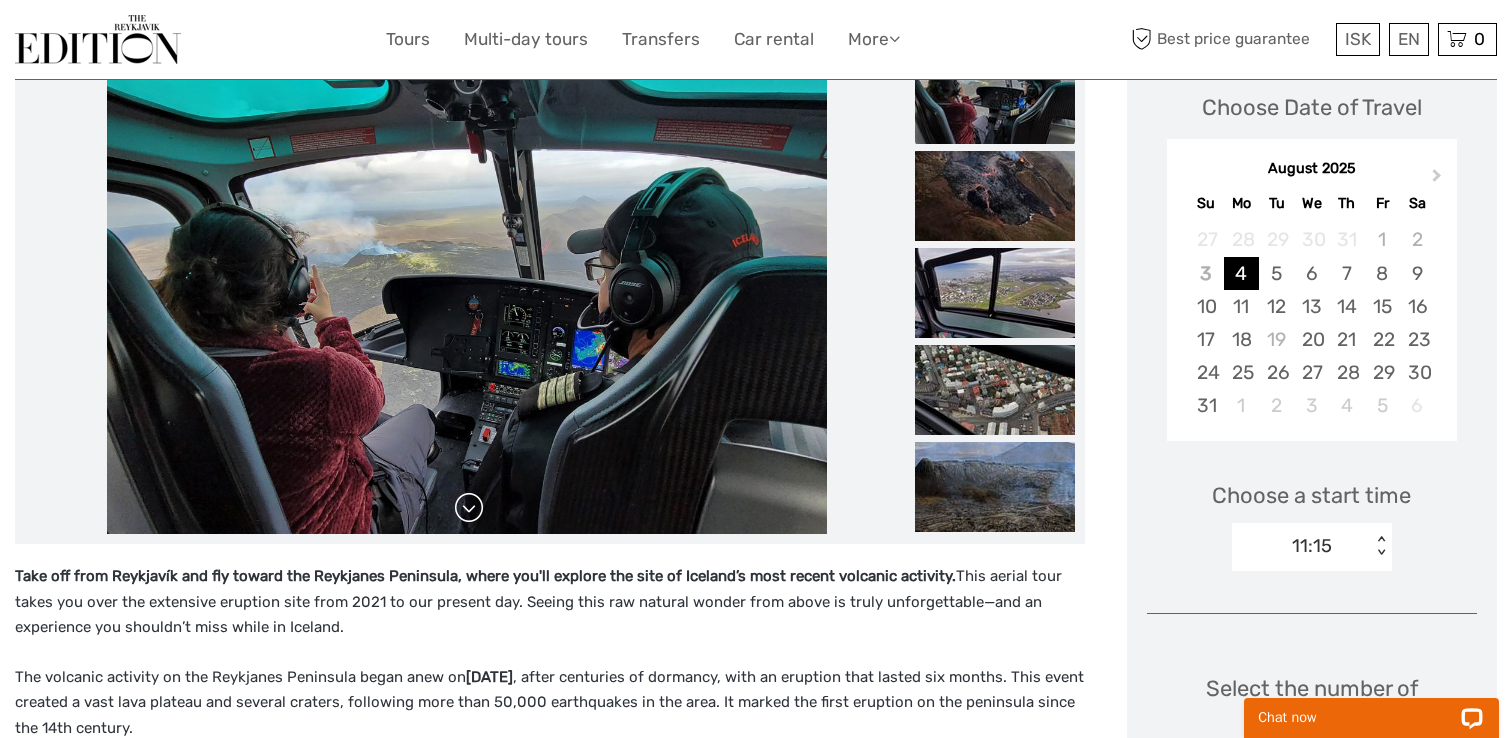 click at bounding box center [469, 508] 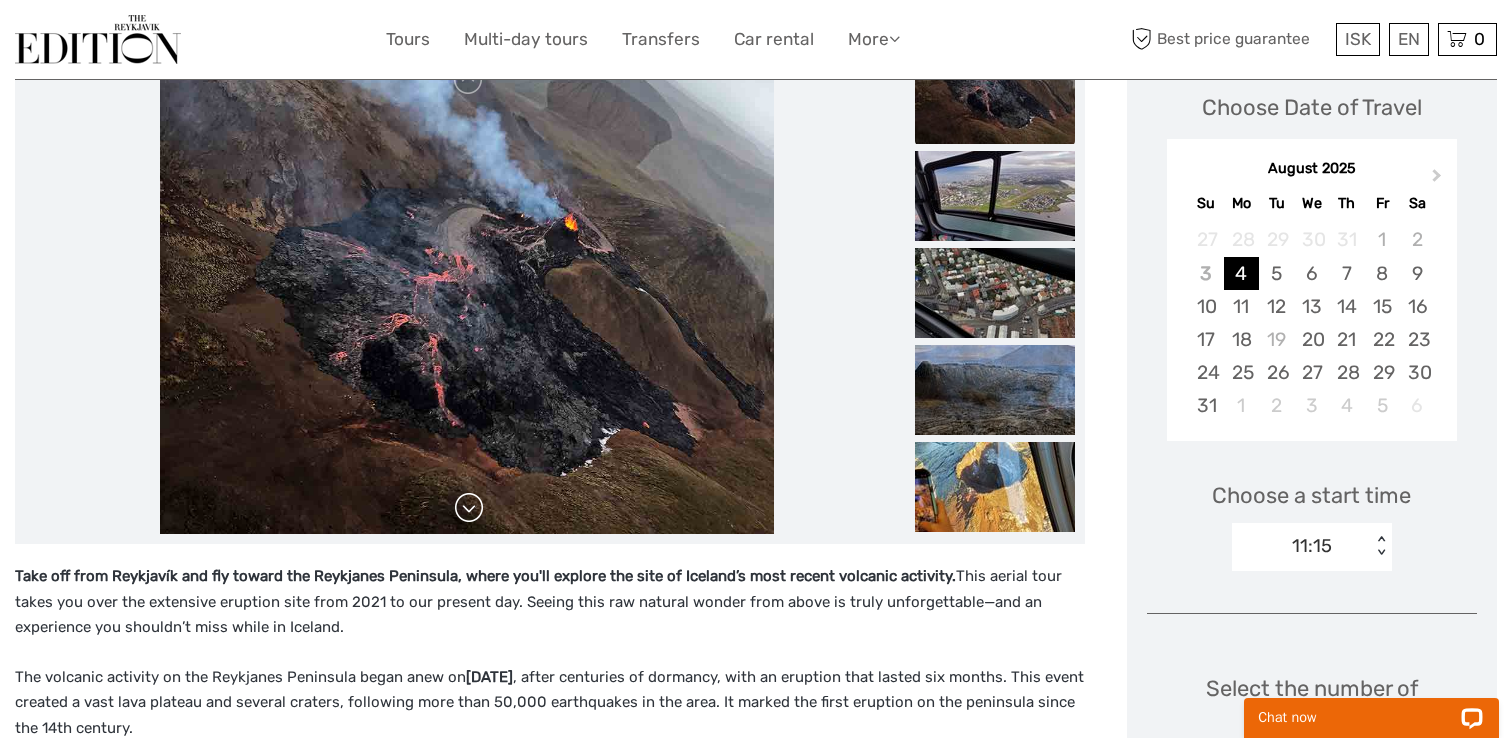 click at bounding box center (469, 508) 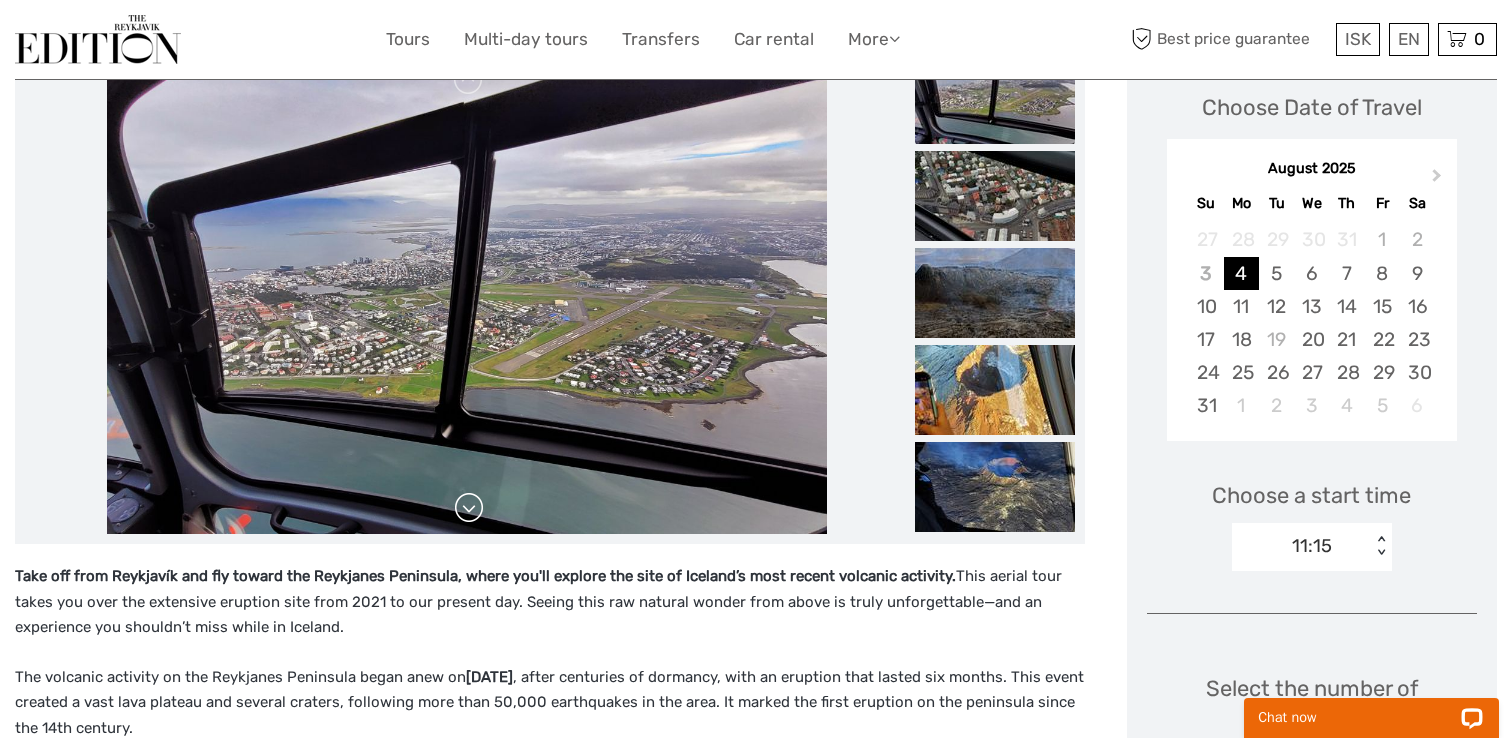 click at bounding box center (469, 508) 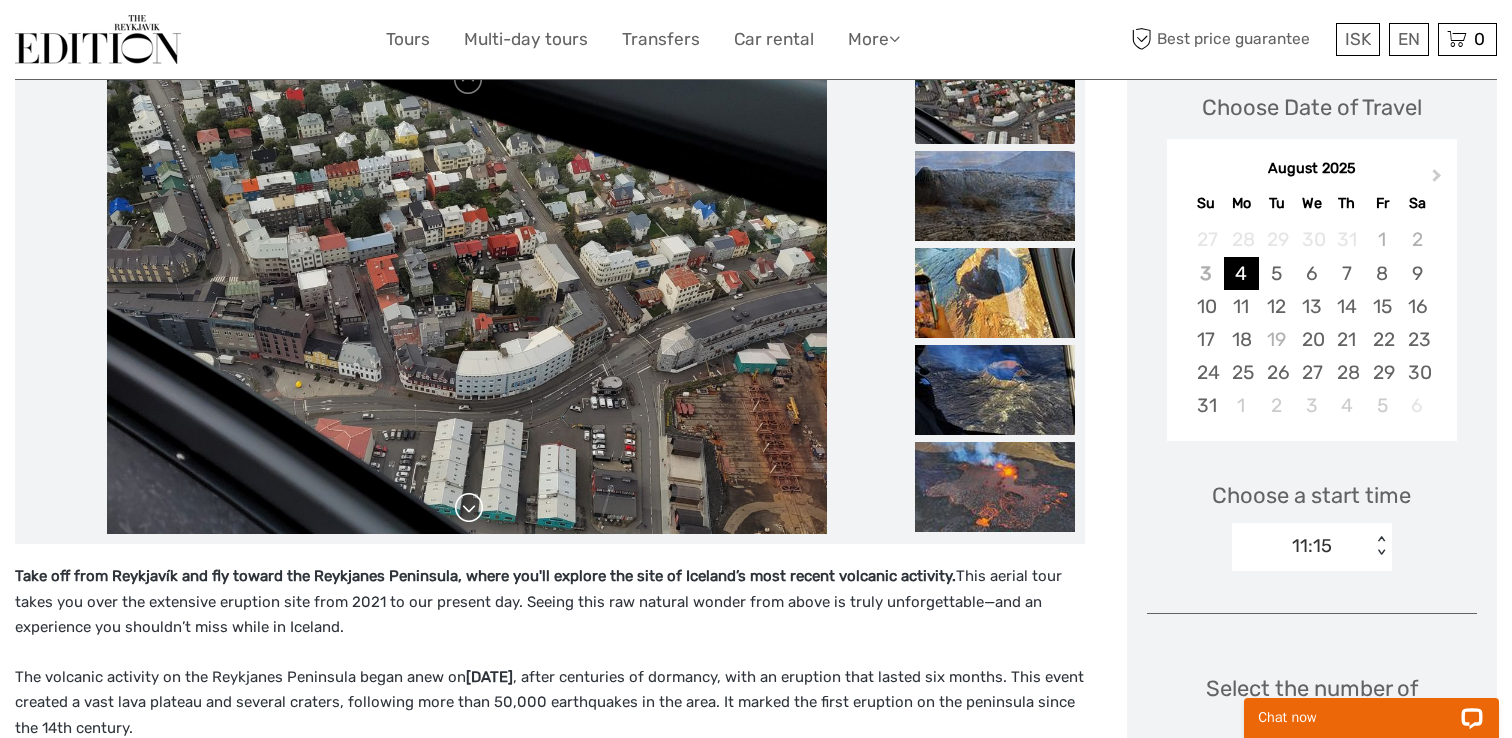 click at bounding box center [469, 508] 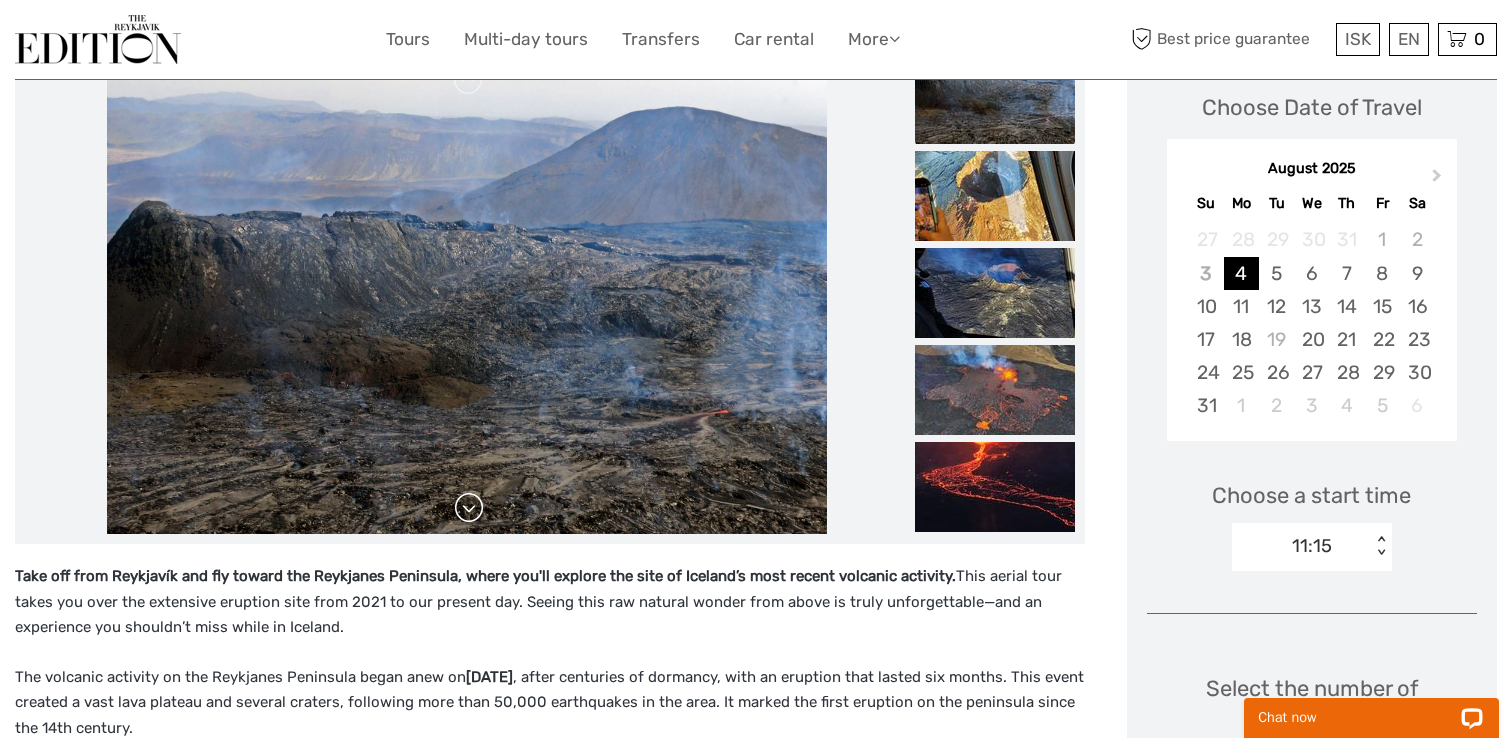click at bounding box center [469, 508] 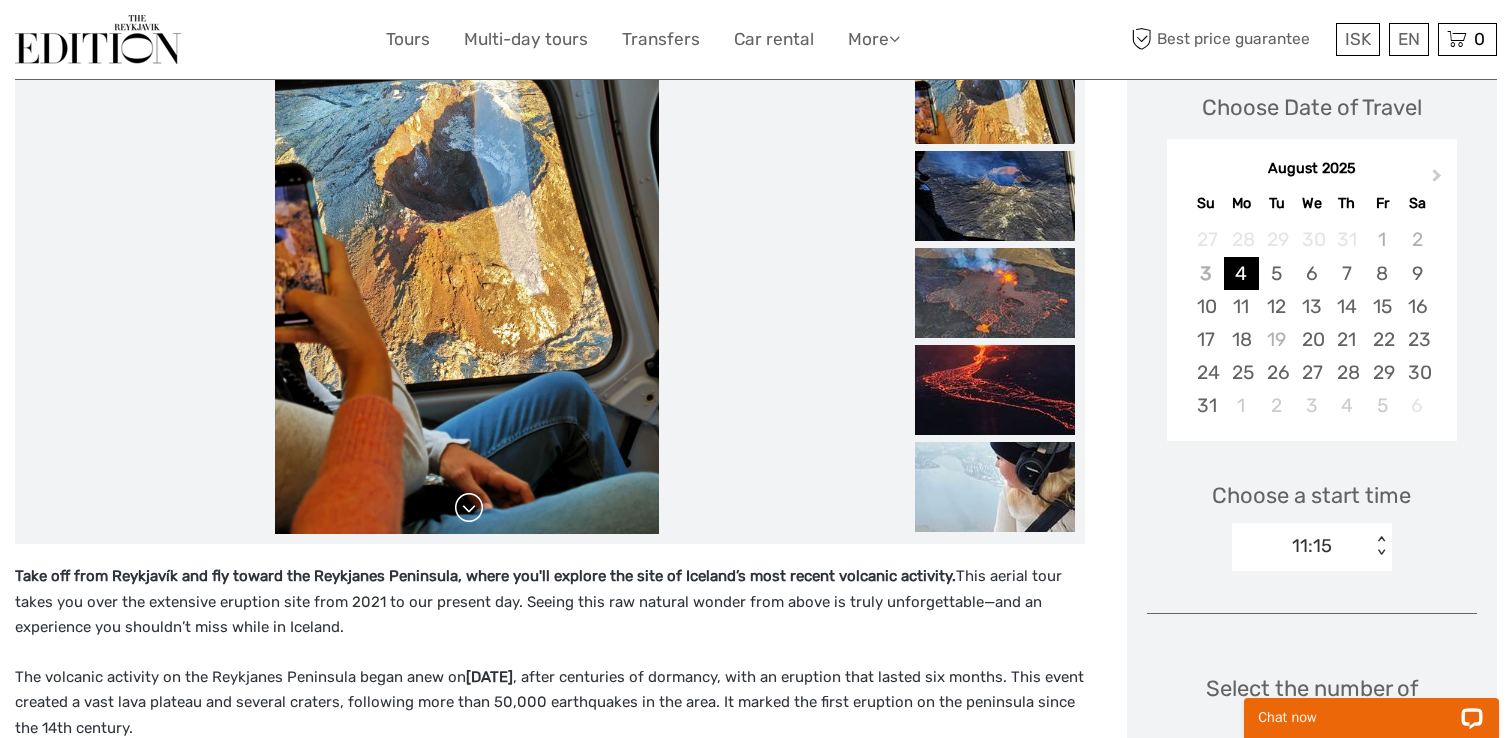 click at bounding box center [469, 508] 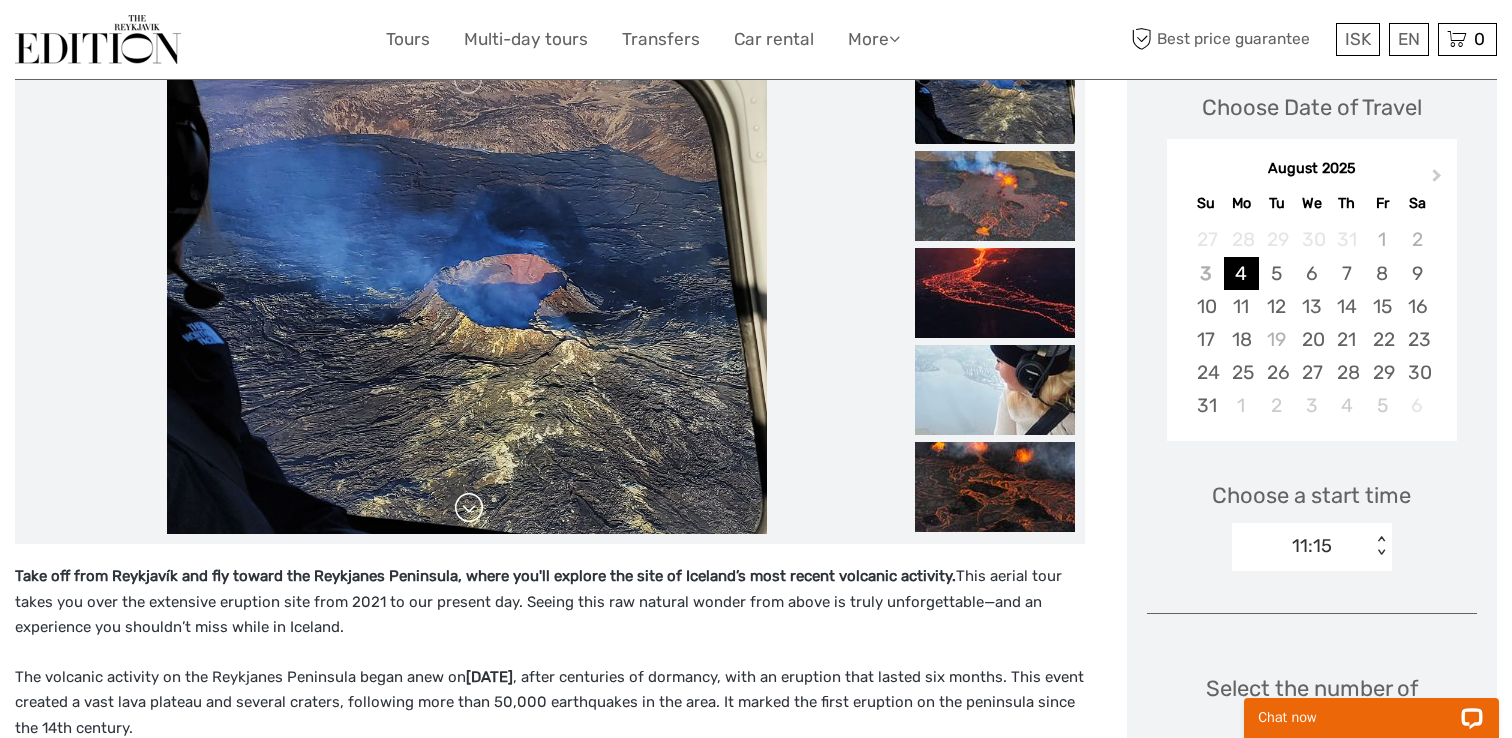 click at bounding box center [469, 508] 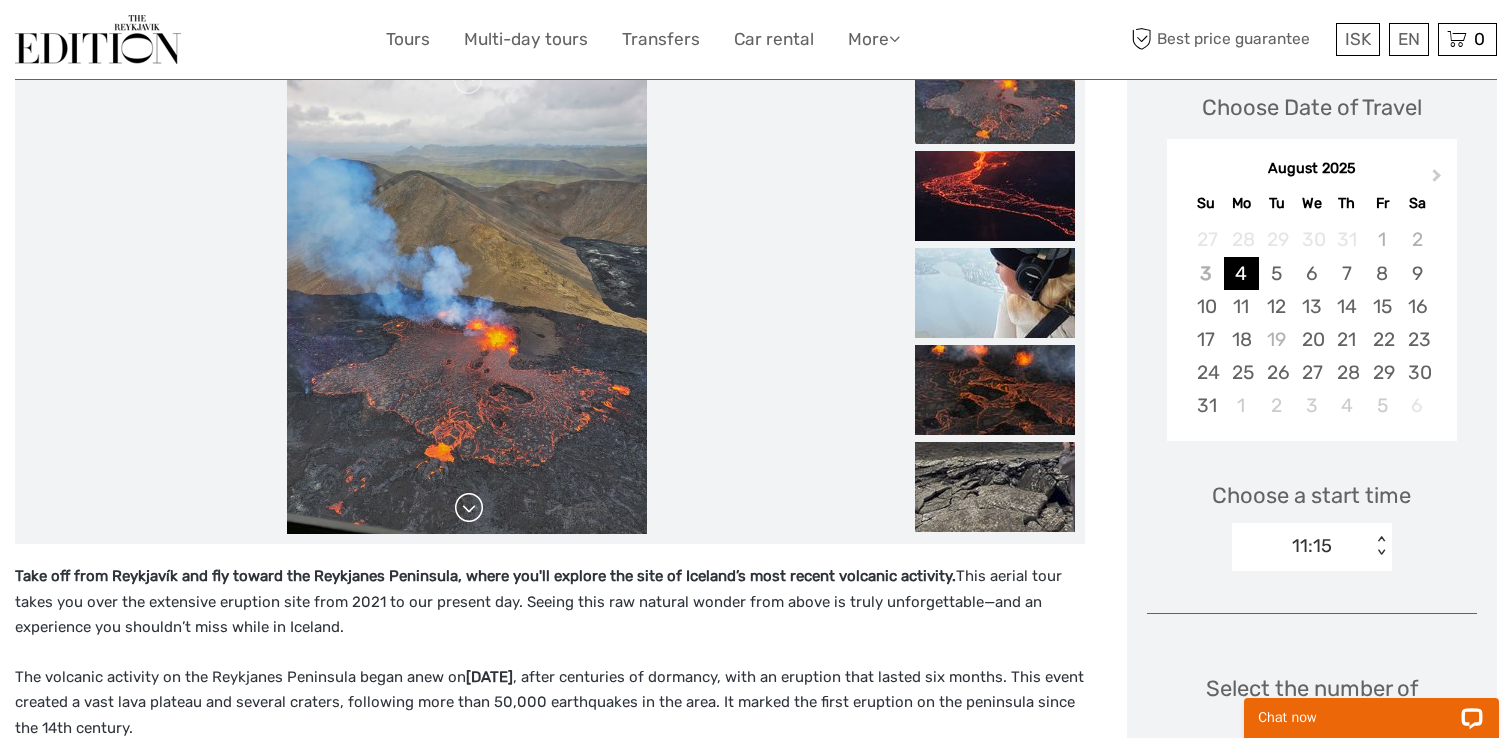 click at bounding box center [469, 508] 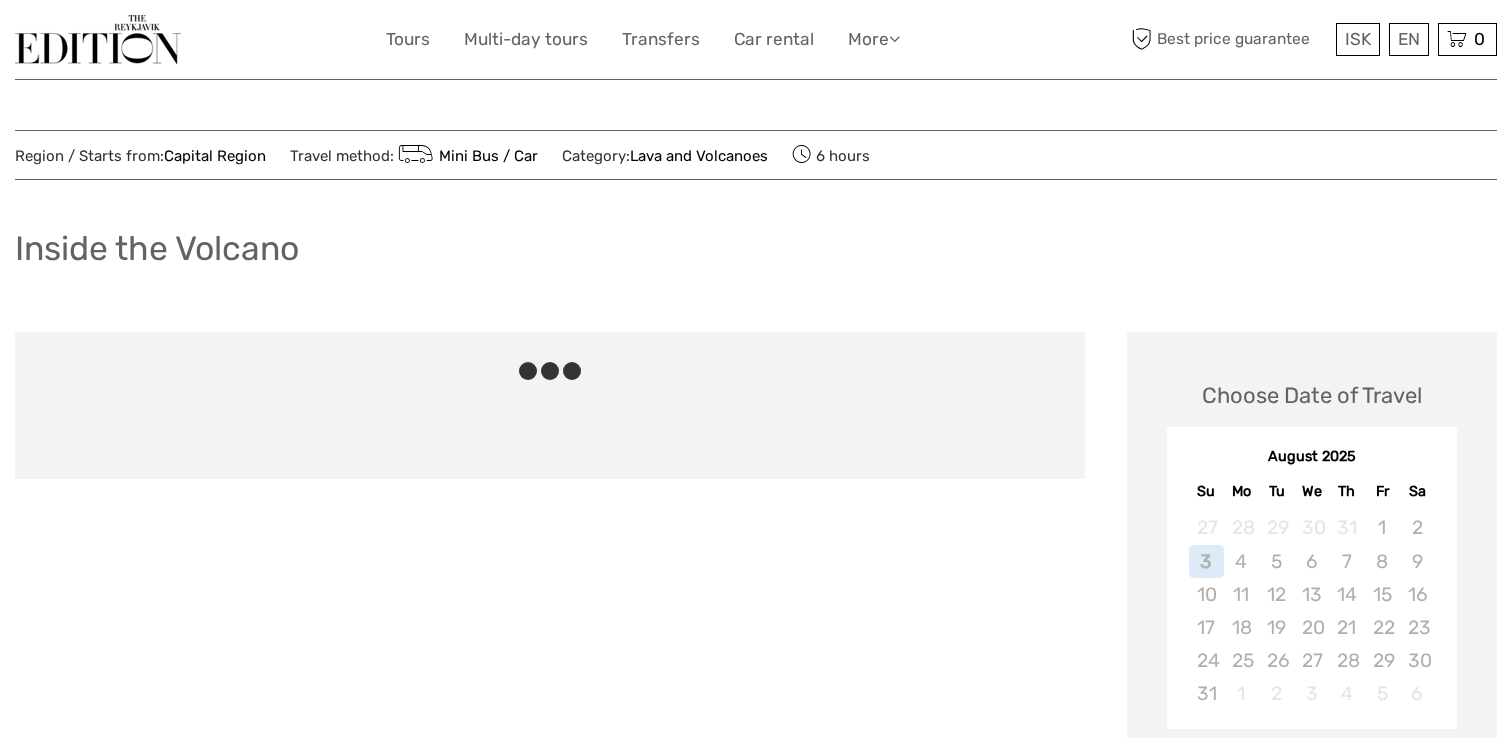 scroll, scrollTop: 0, scrollLeft: 0, axis: both 